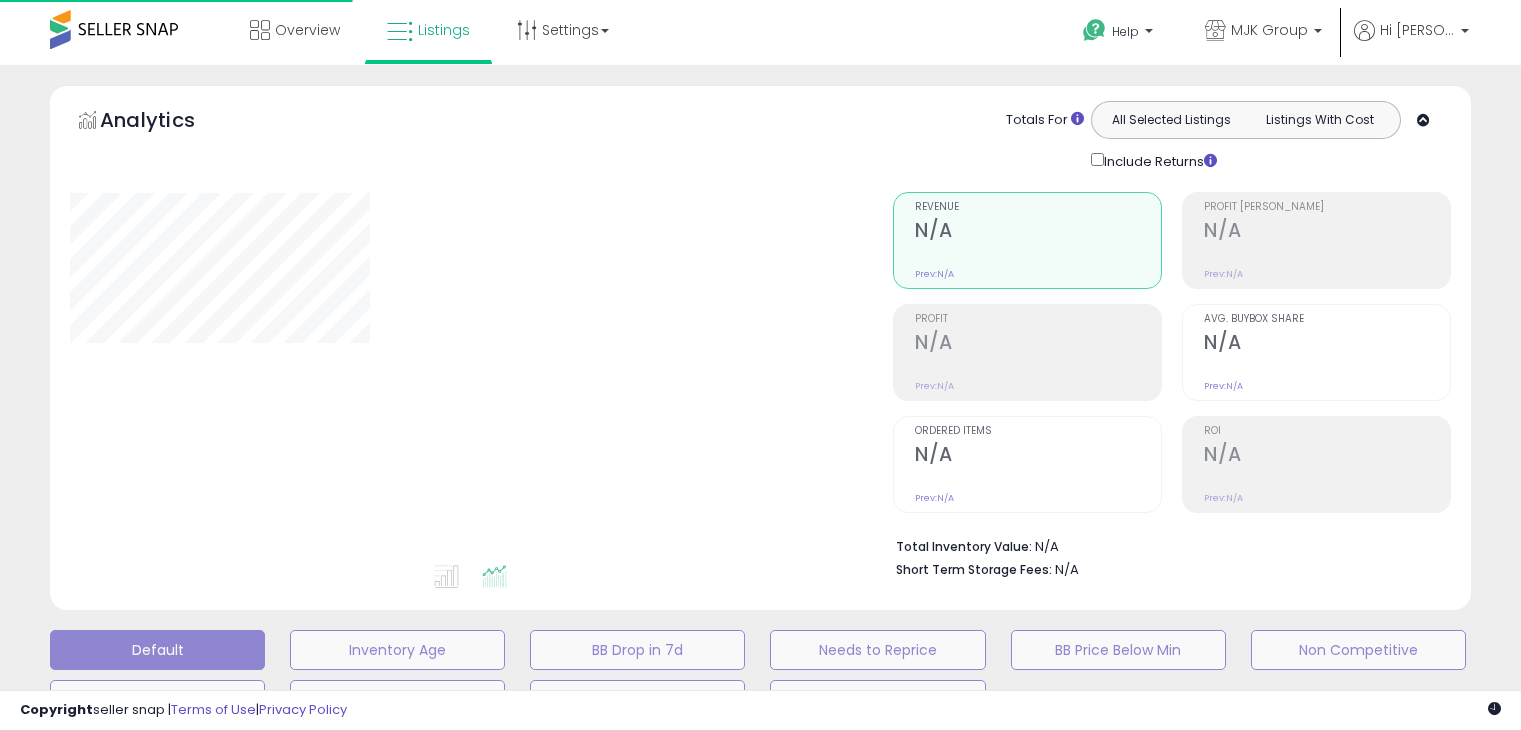 scroll, scrollTop: 300, scrollLeft: 0, axis: vertical 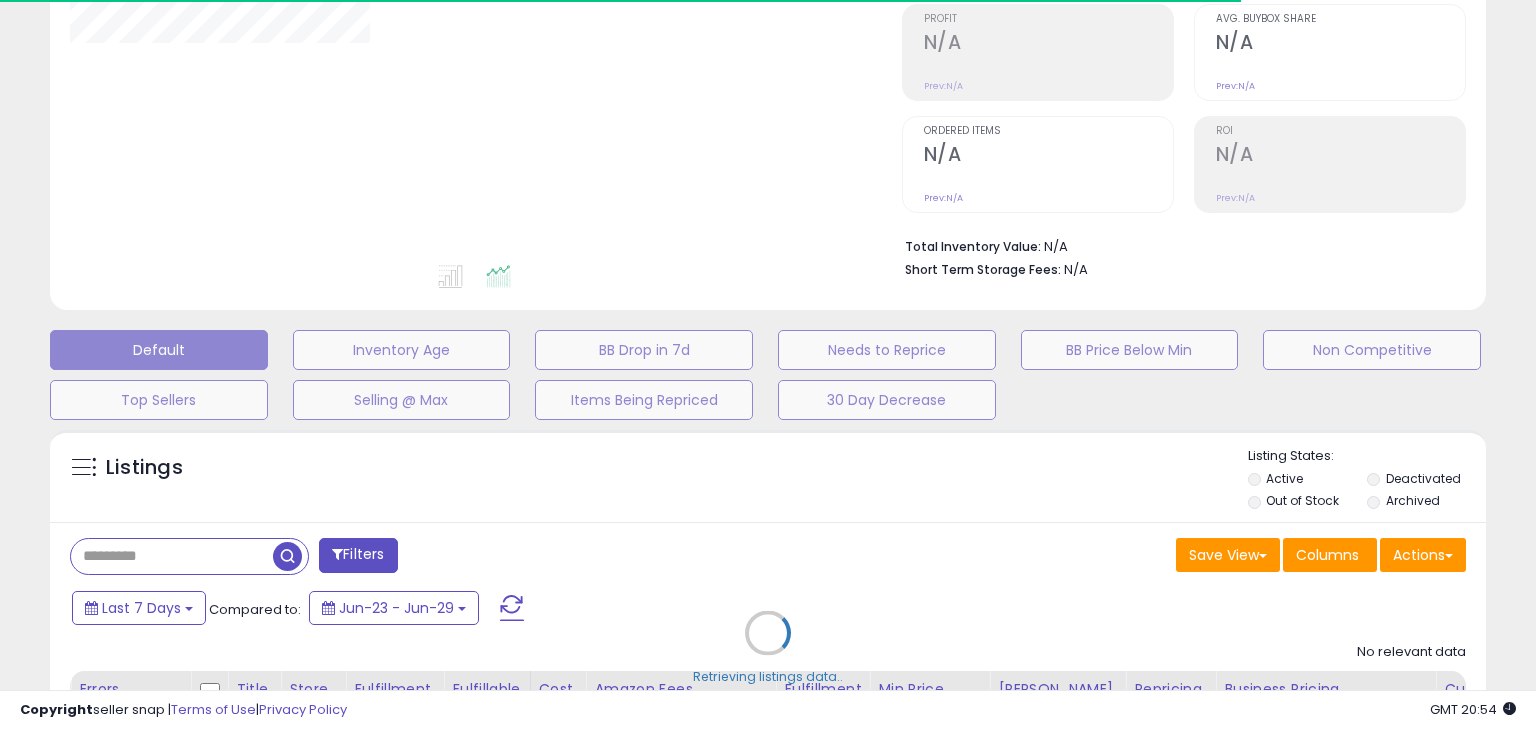 click on "Retrieving listings data.." at bounding box center [768, 648] 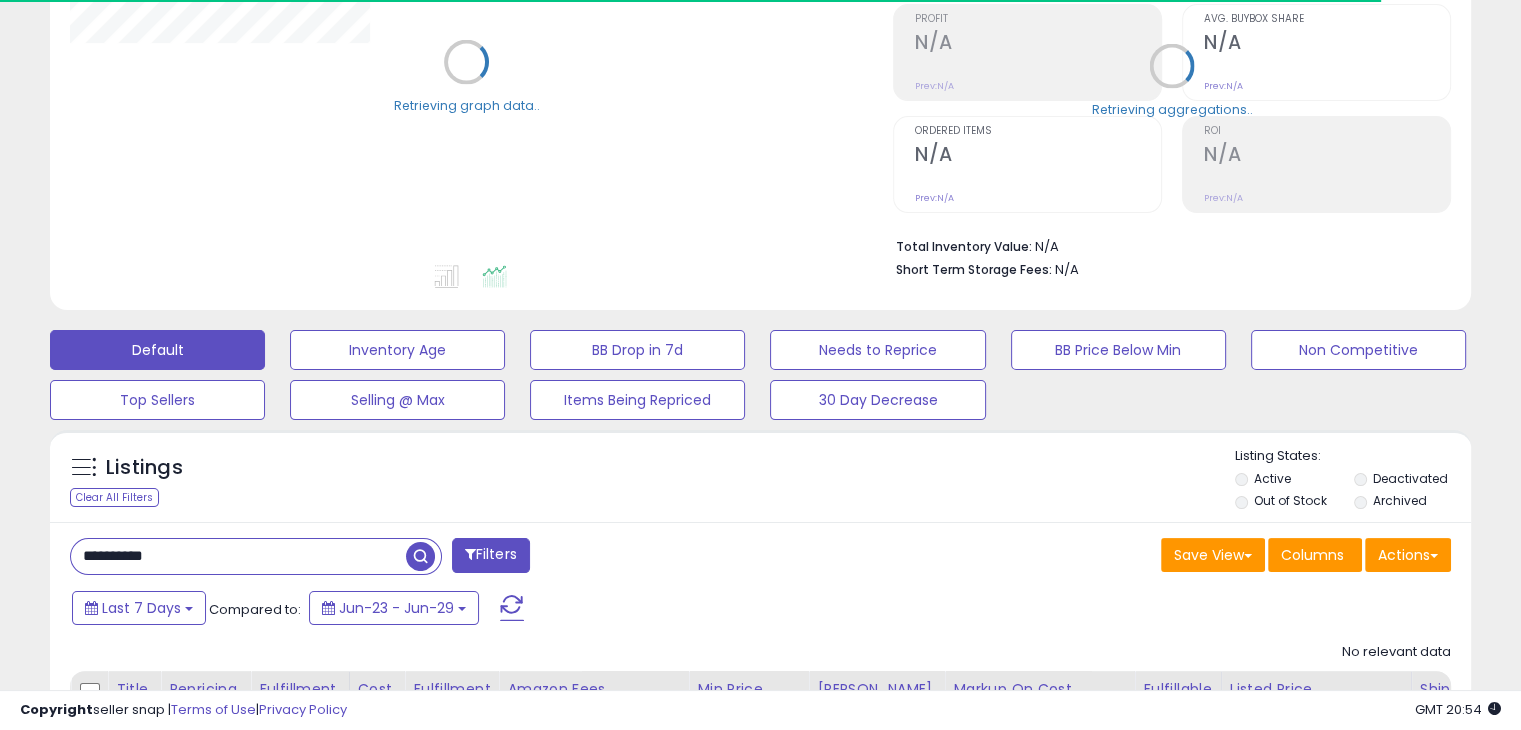 drag, startPoint x: 208, startPoint y: 555, endPoint x: 0, endPoint y: 553, distance: 208.00961 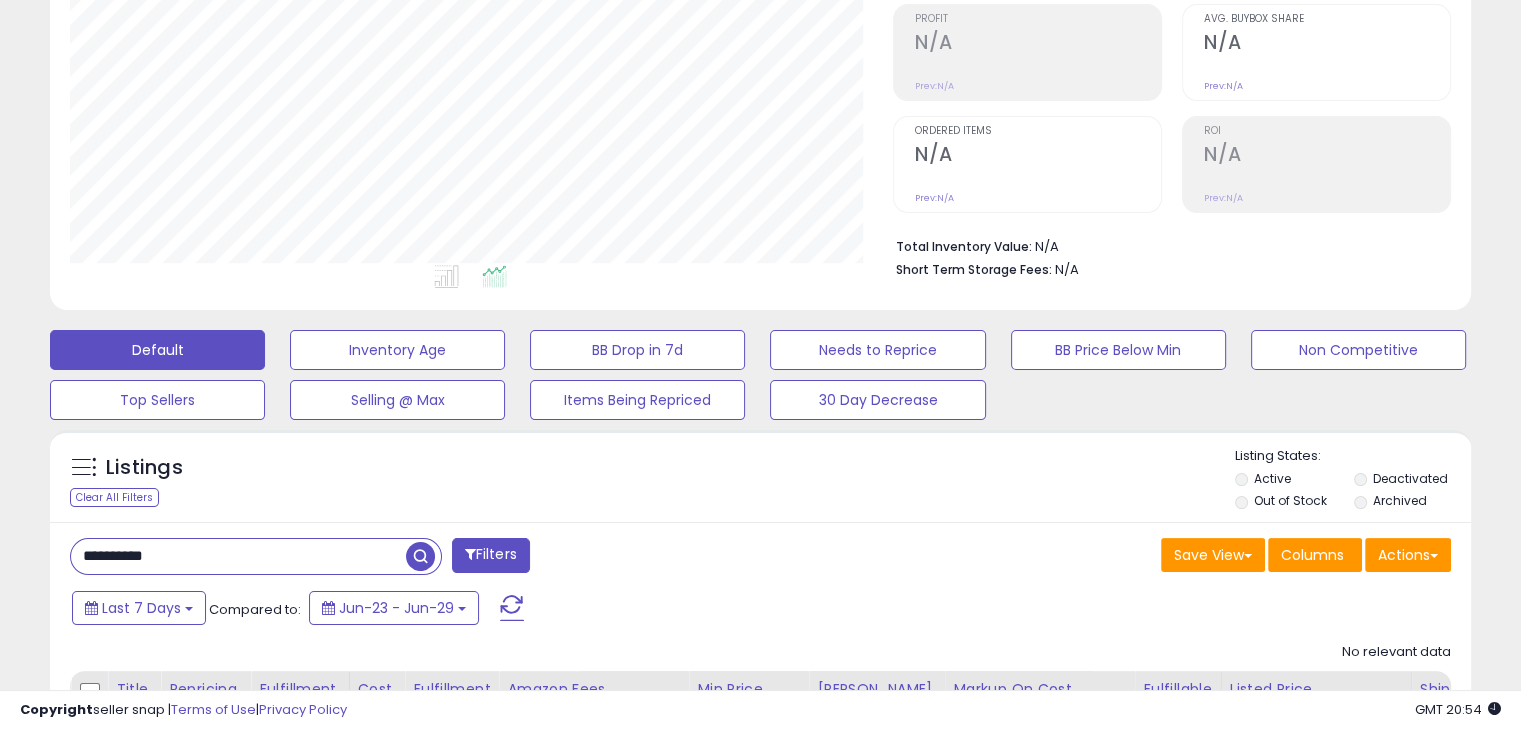 scroll, scrollTop: 999589, scrollLeft: 999176, axis: both 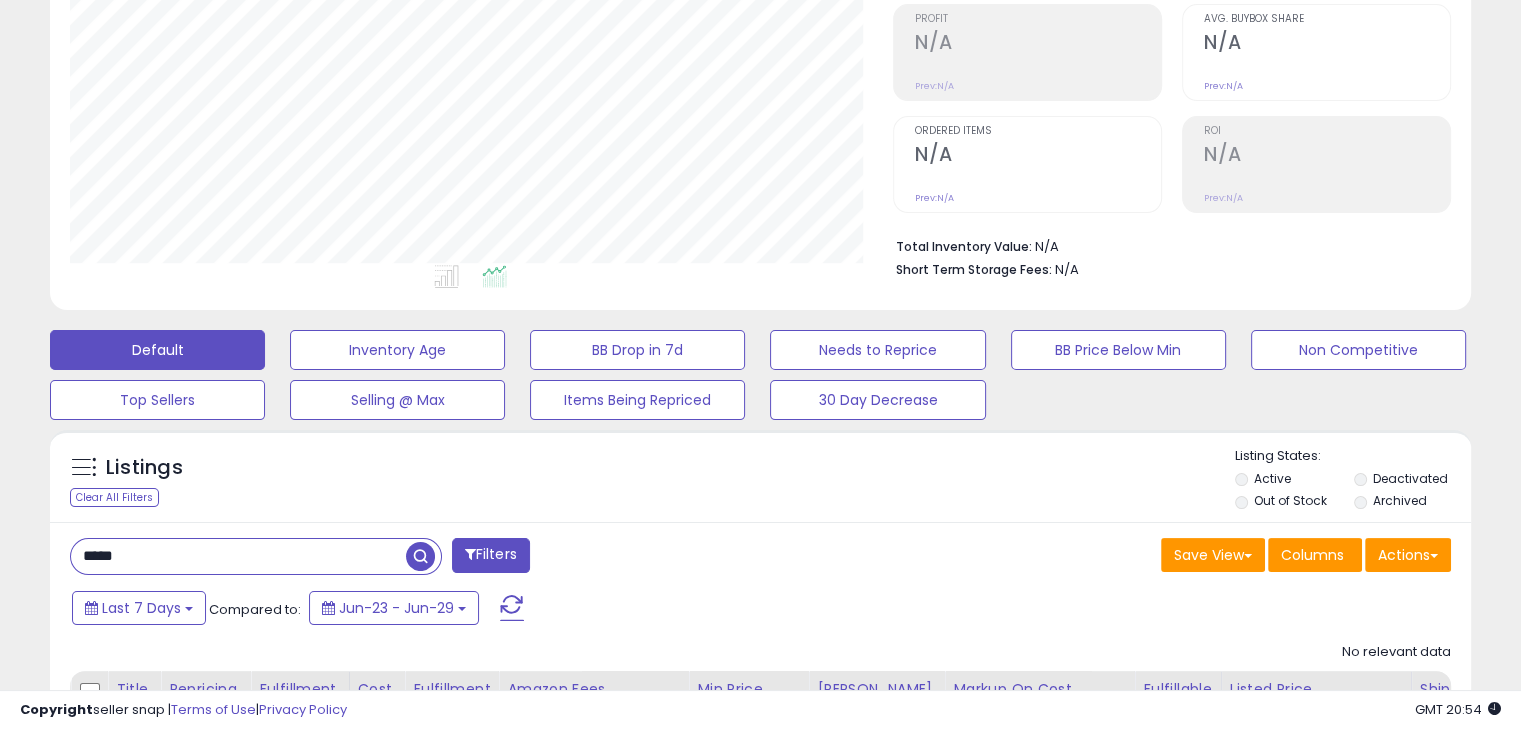 type on "*****" 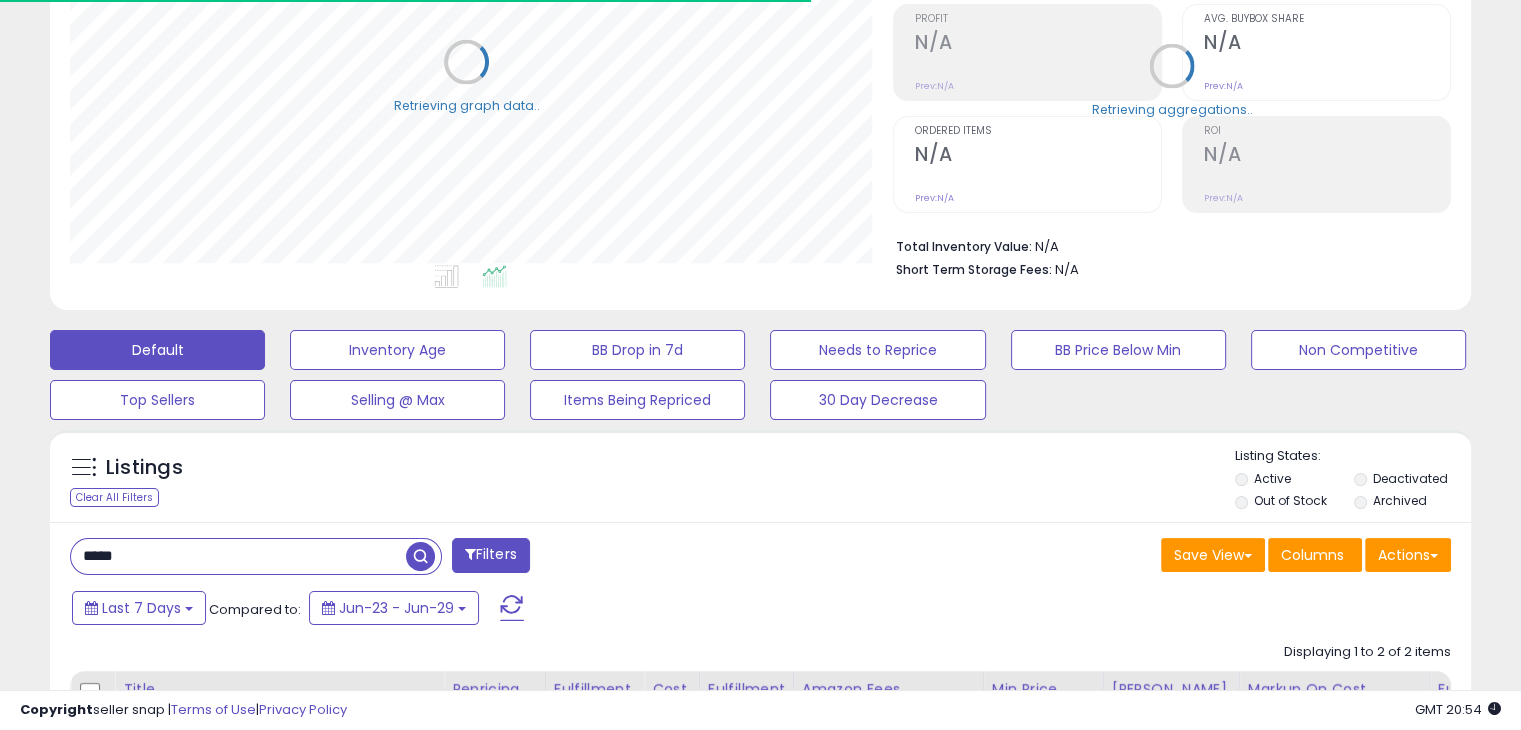 scroll, scrollTop: 409, scrollLeft: 822, axis: both 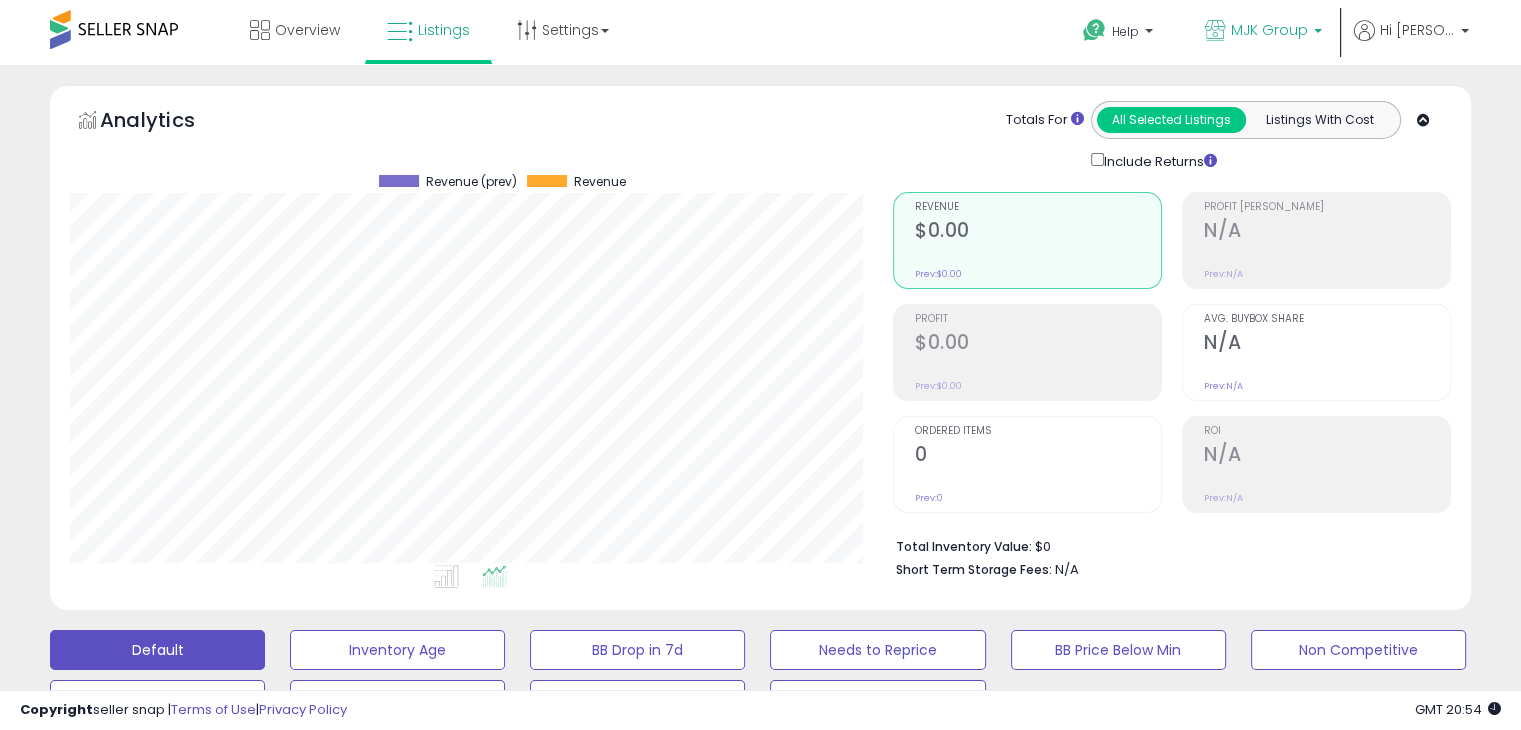 click on "MJK Group" at bounding box center [1263, 32] 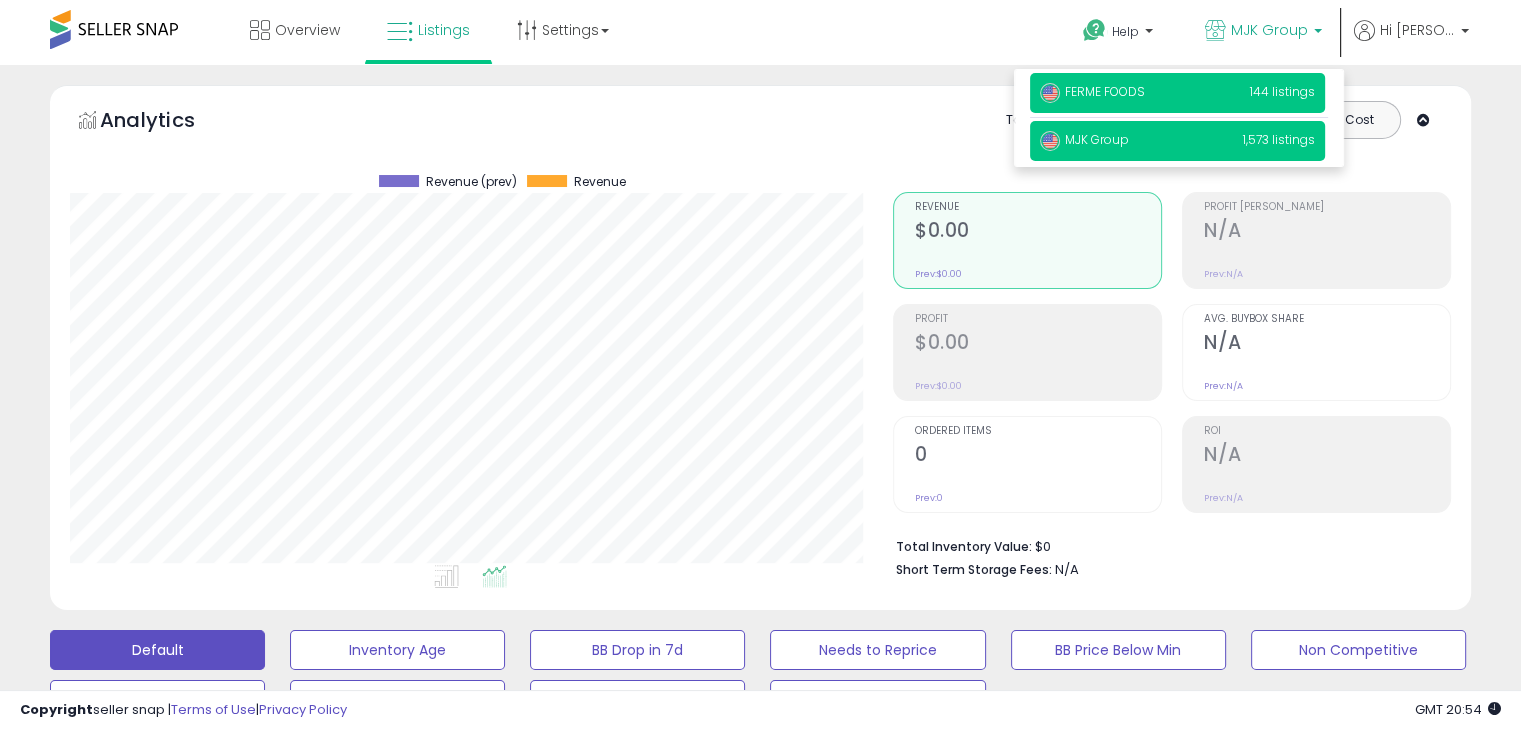 click on "FERME FOODS" at bounding box center (1092, 91) 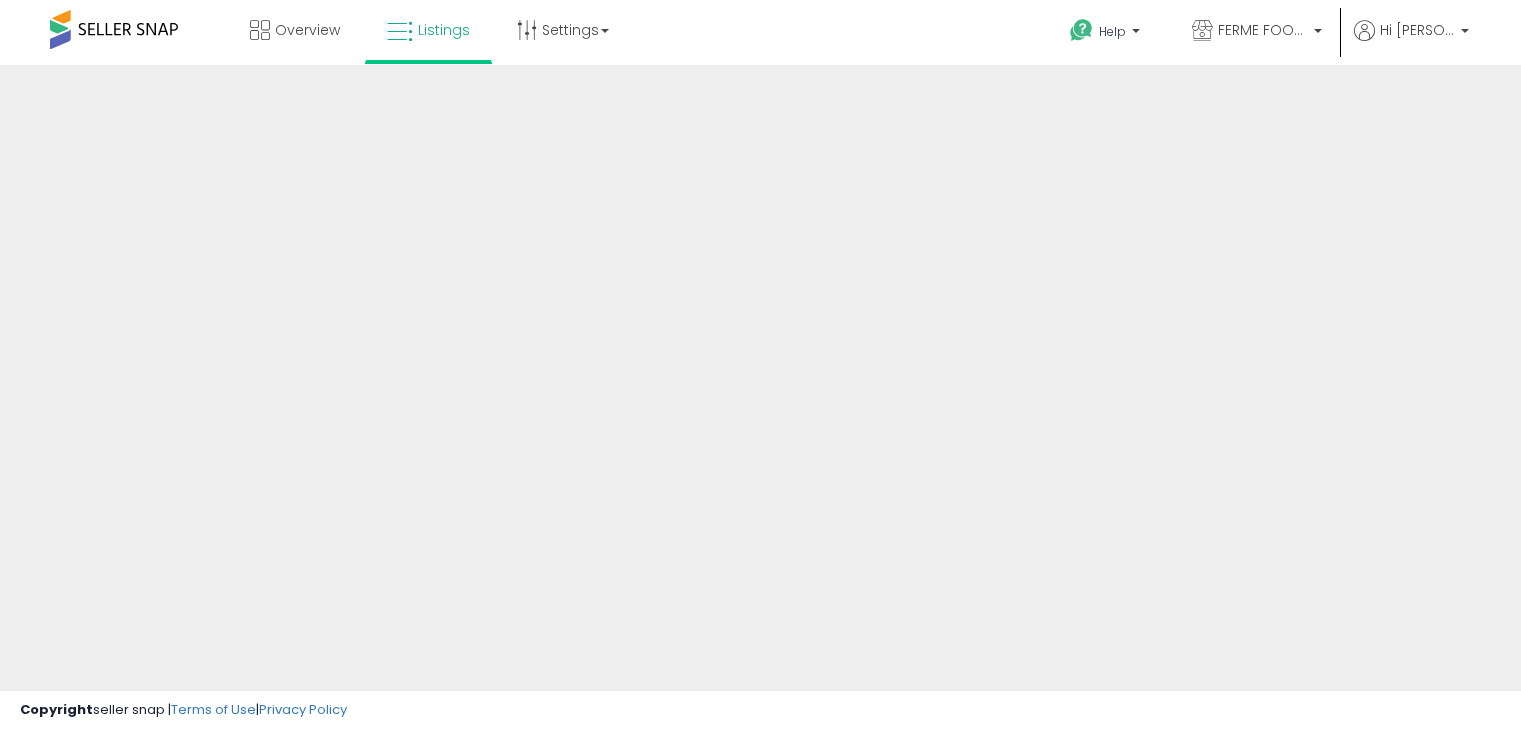 scroll, scrollTop: 0, scrollLeft: 0, axis: both 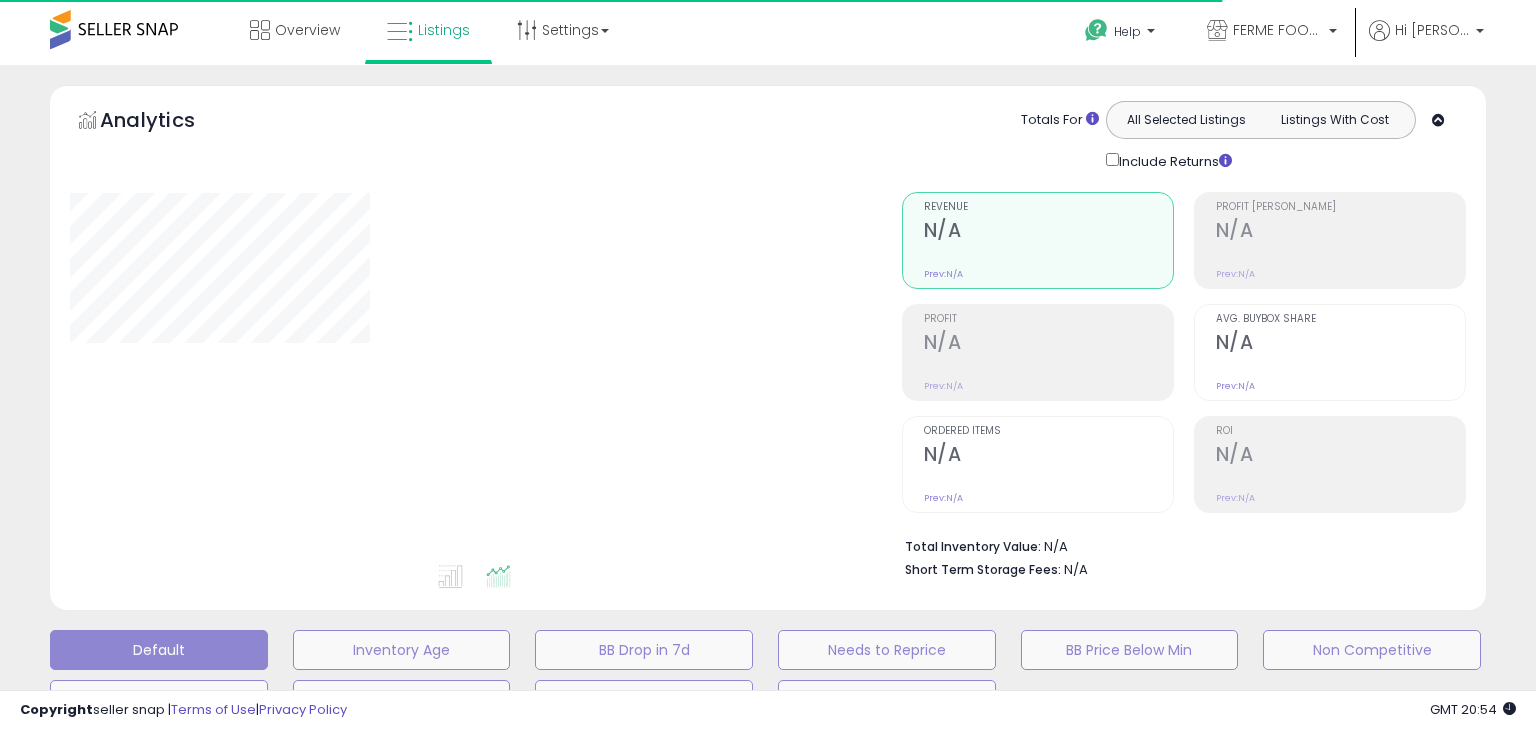 type on "*****" 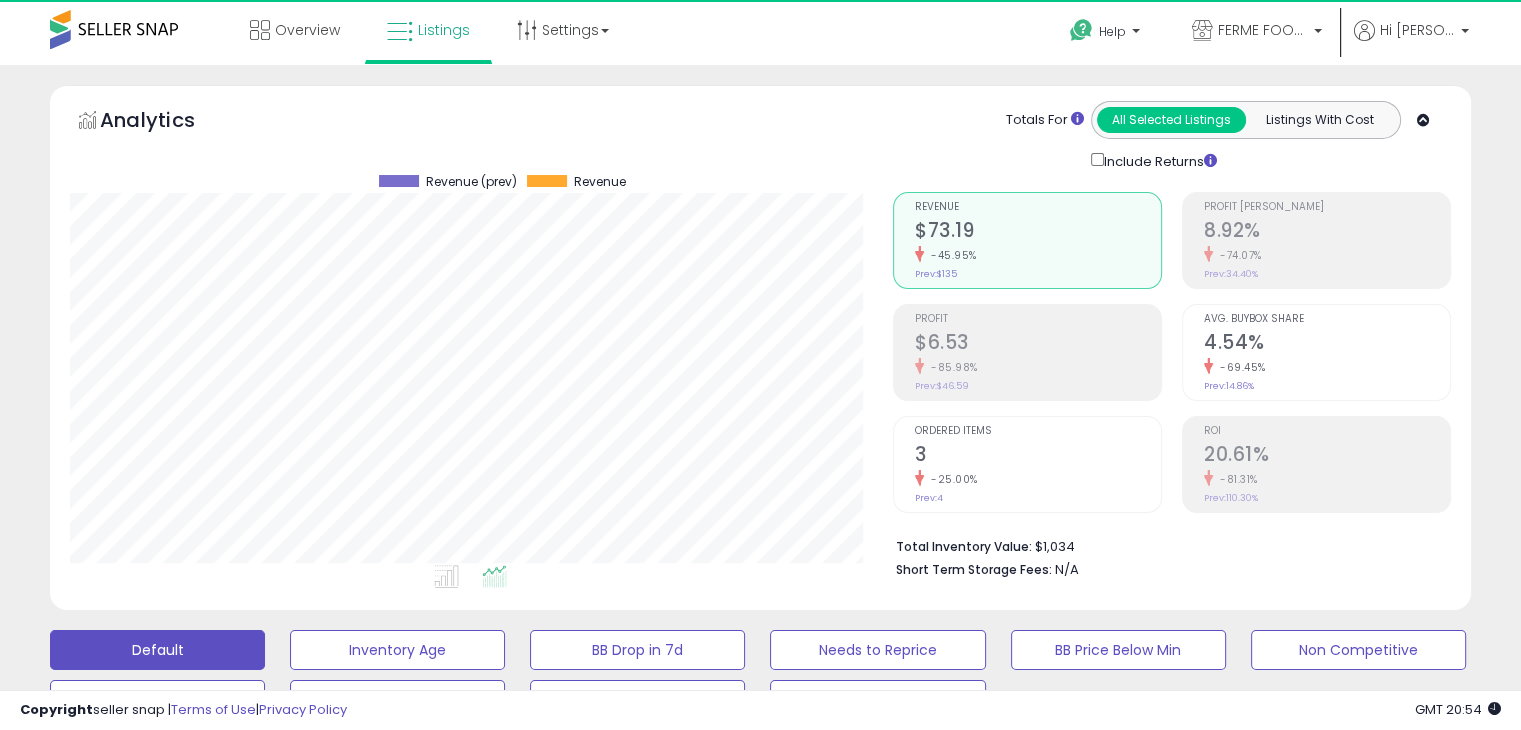 scroll, scrollTop: 999589, scrollLeft: 999176, axis: both 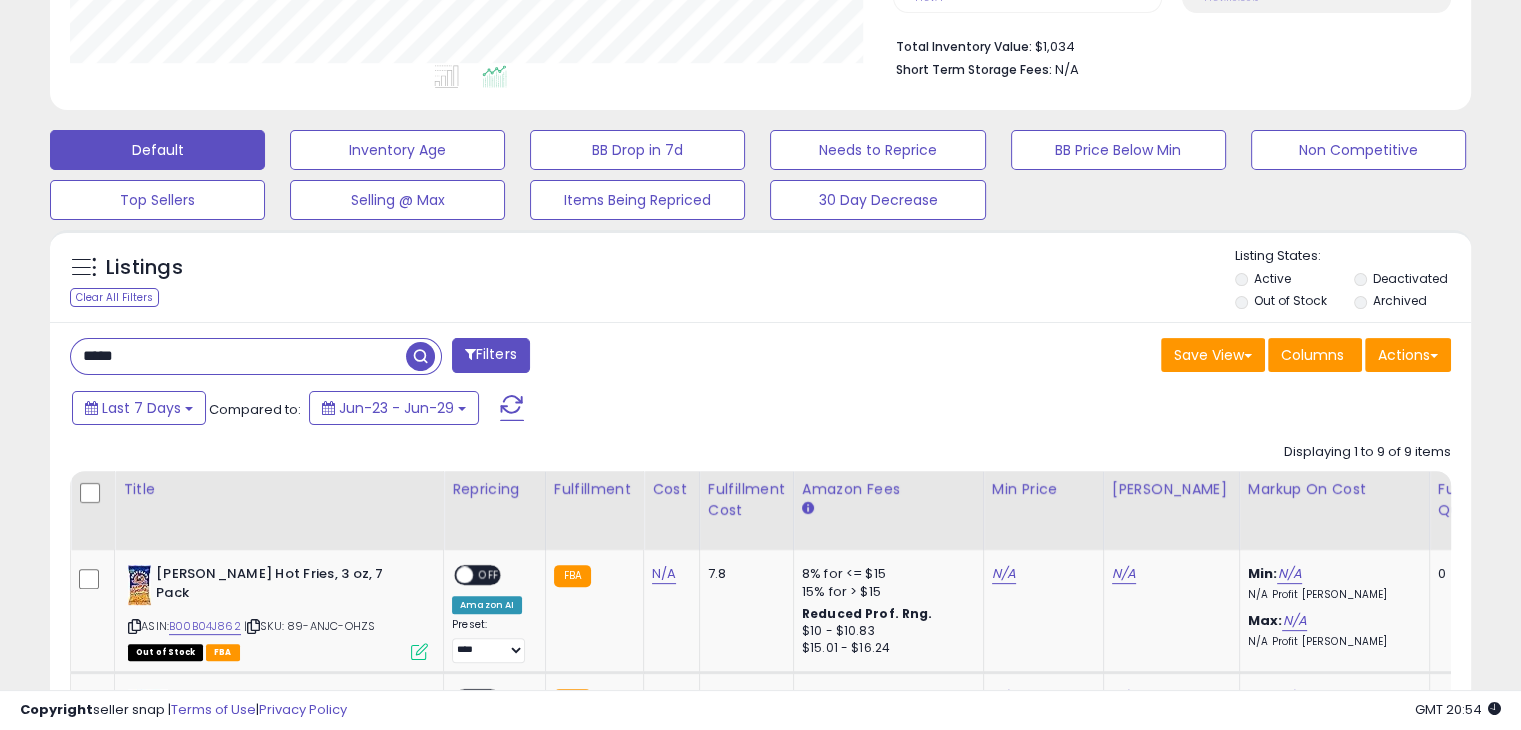 drag, startPoint x: 172, startPoint y: 362, endPoint x: 0, endPoint y: 358, distance: 172.04651 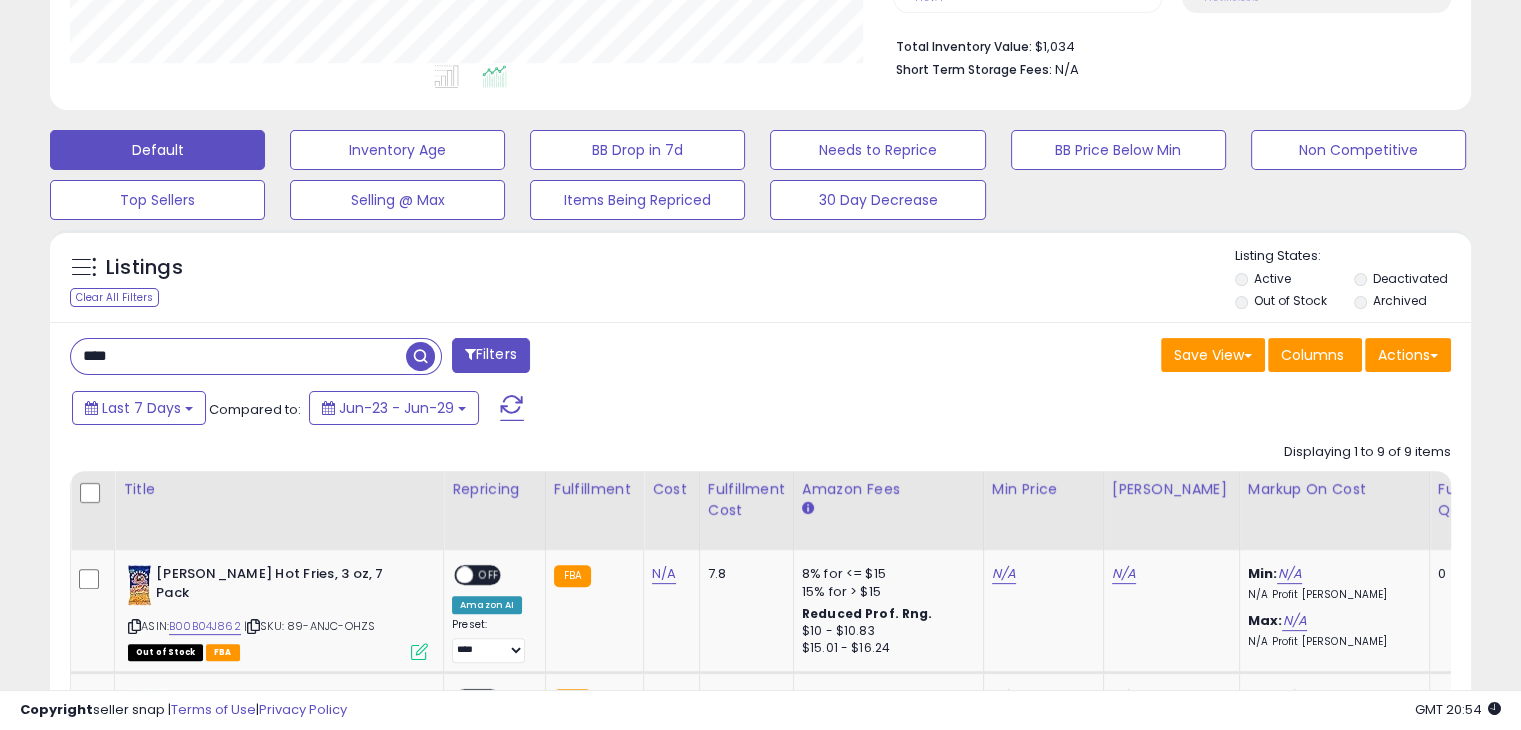 type on "*****" 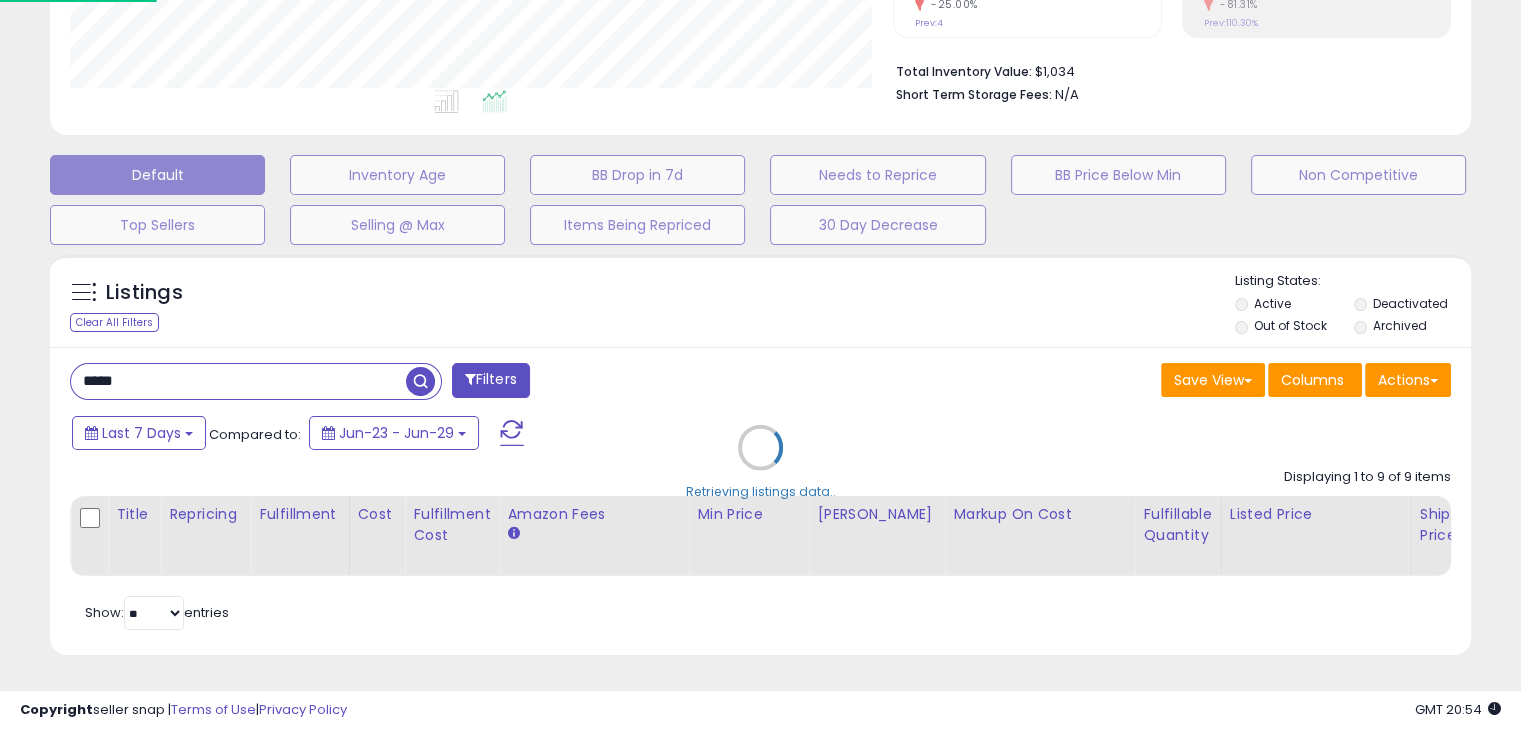 scroll, scrollTop: 999589, scrollLeft: 999168, axis: both 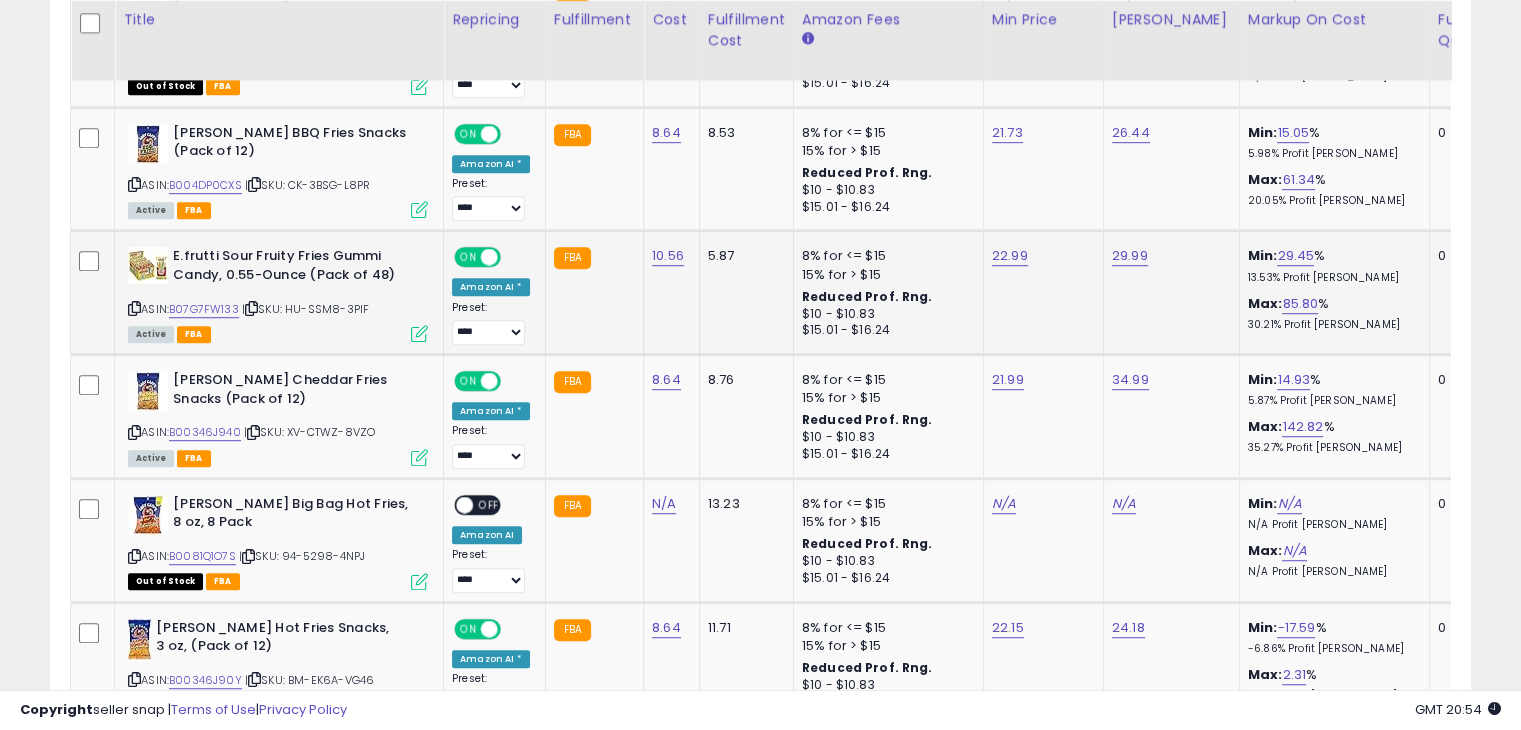 click at bounding box center (419, 333) 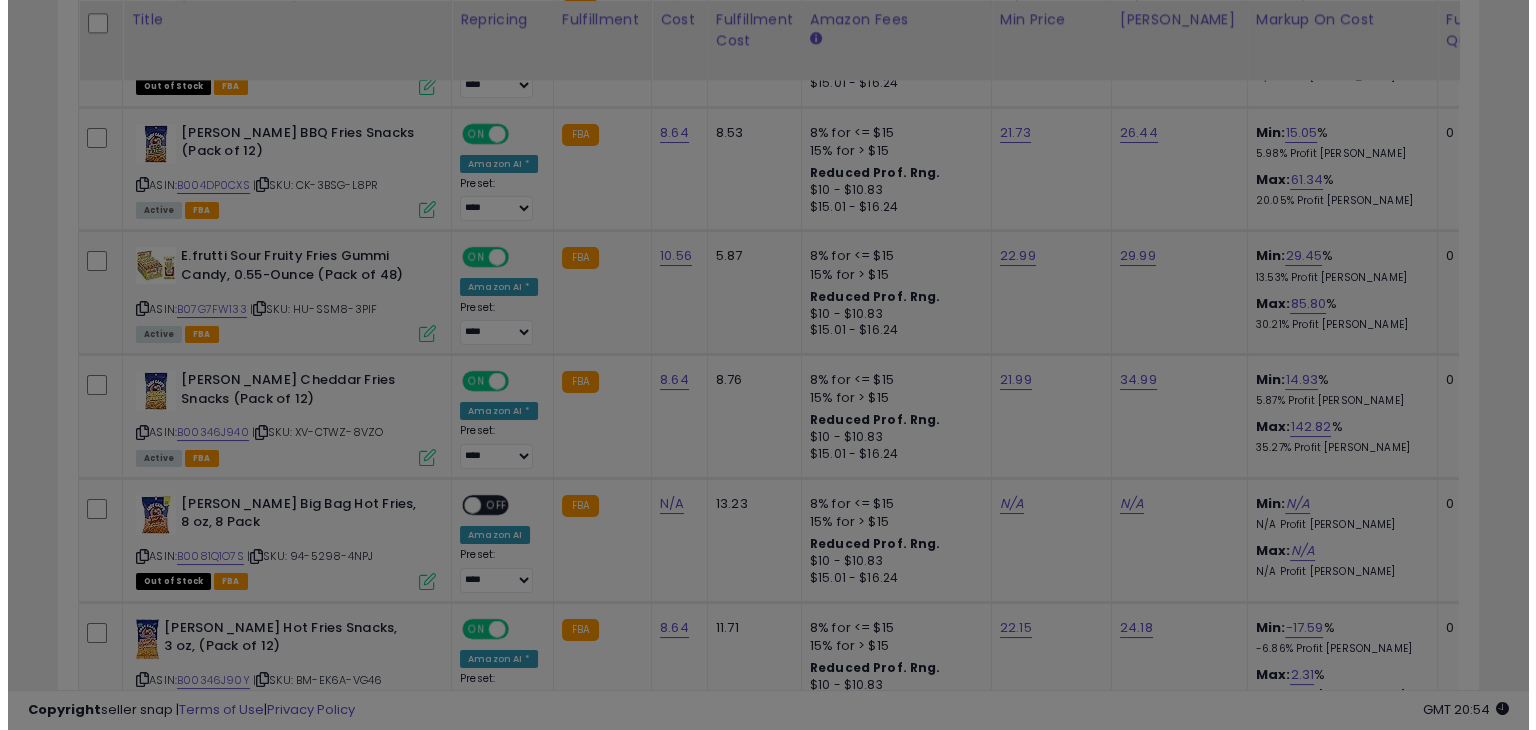 scroll, scrollTop: 999589, scrollLeft: 999168, axis: both 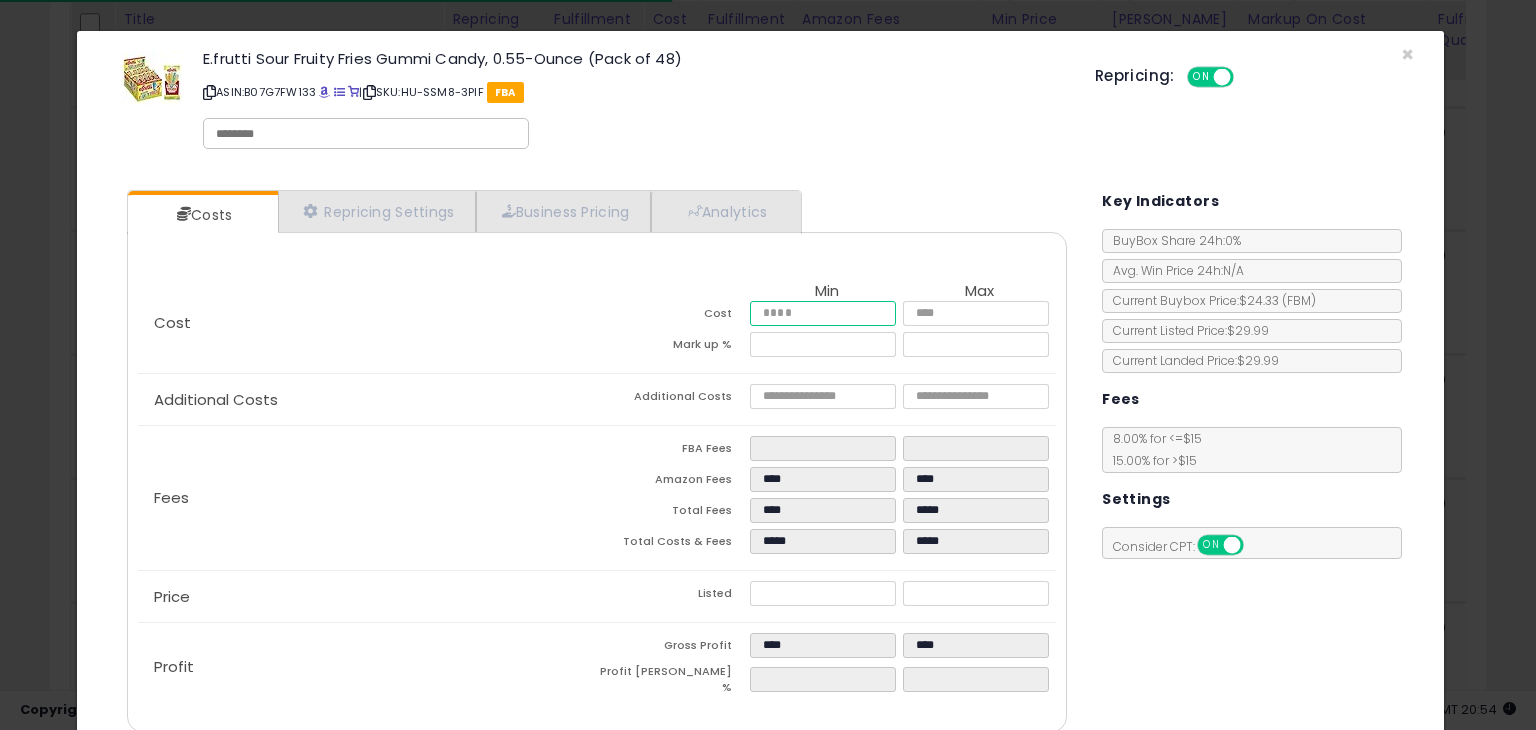 drag, startPoint x: 787, startPoint y: 317, endPoint x: 516, endPoint y: 321, distance: 271.0295 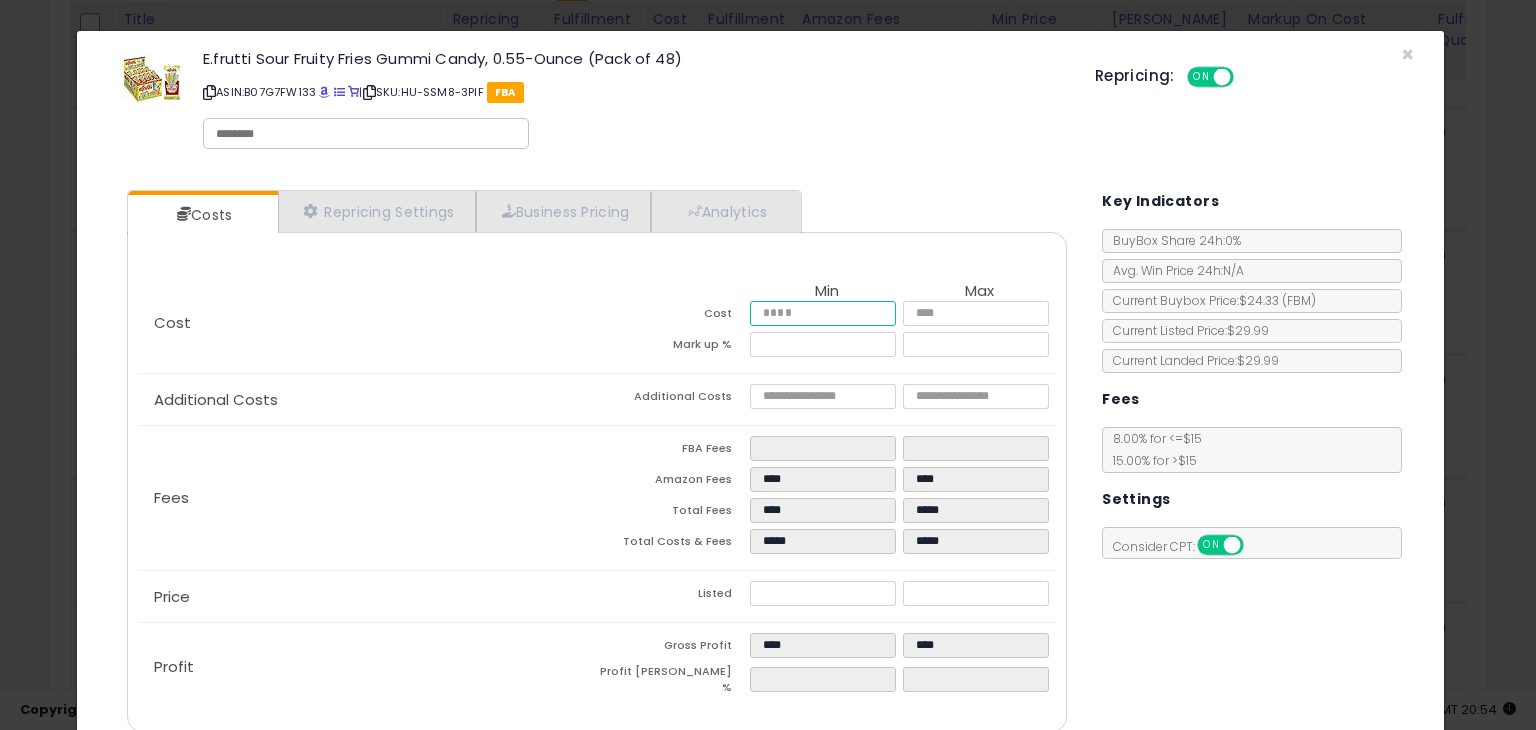 type on "*" 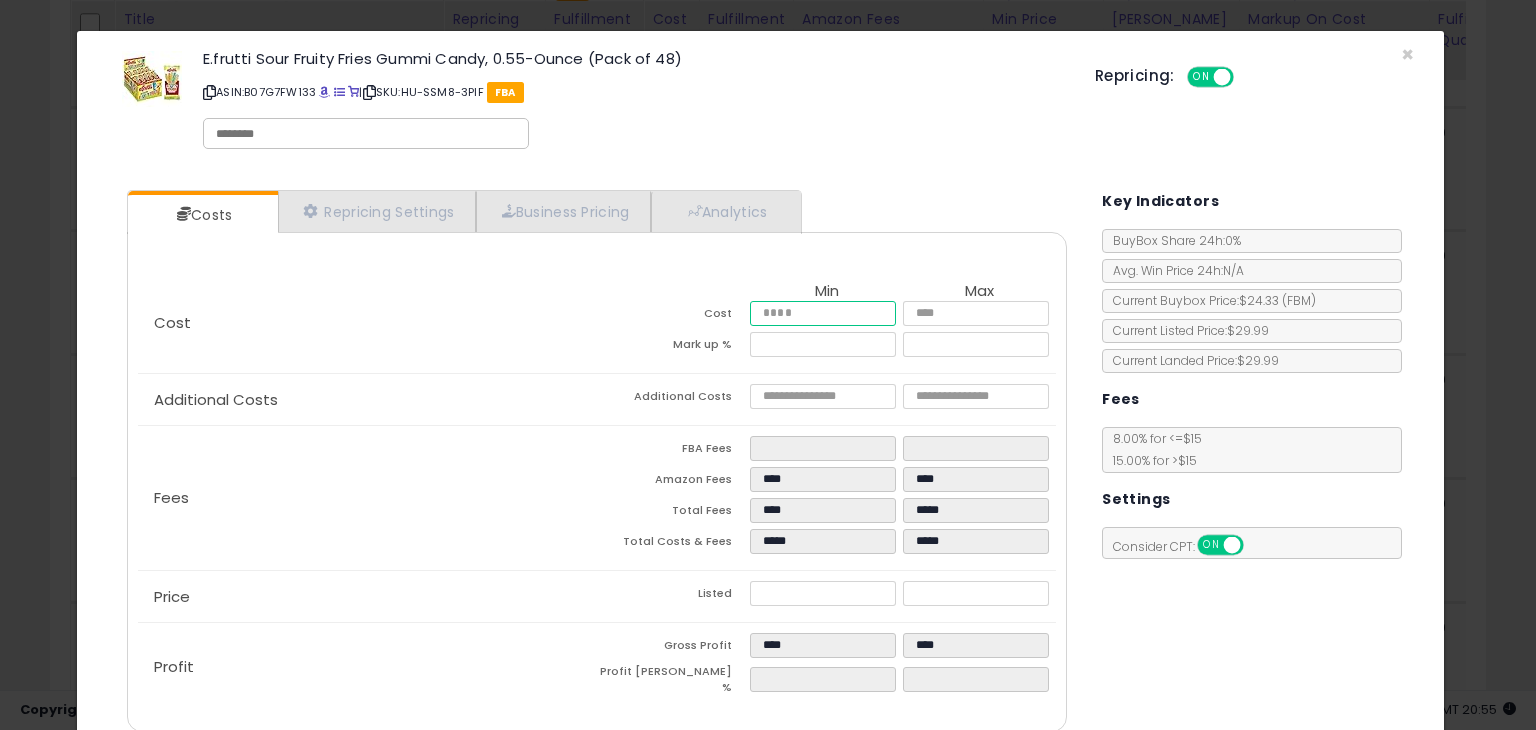 type on "**" 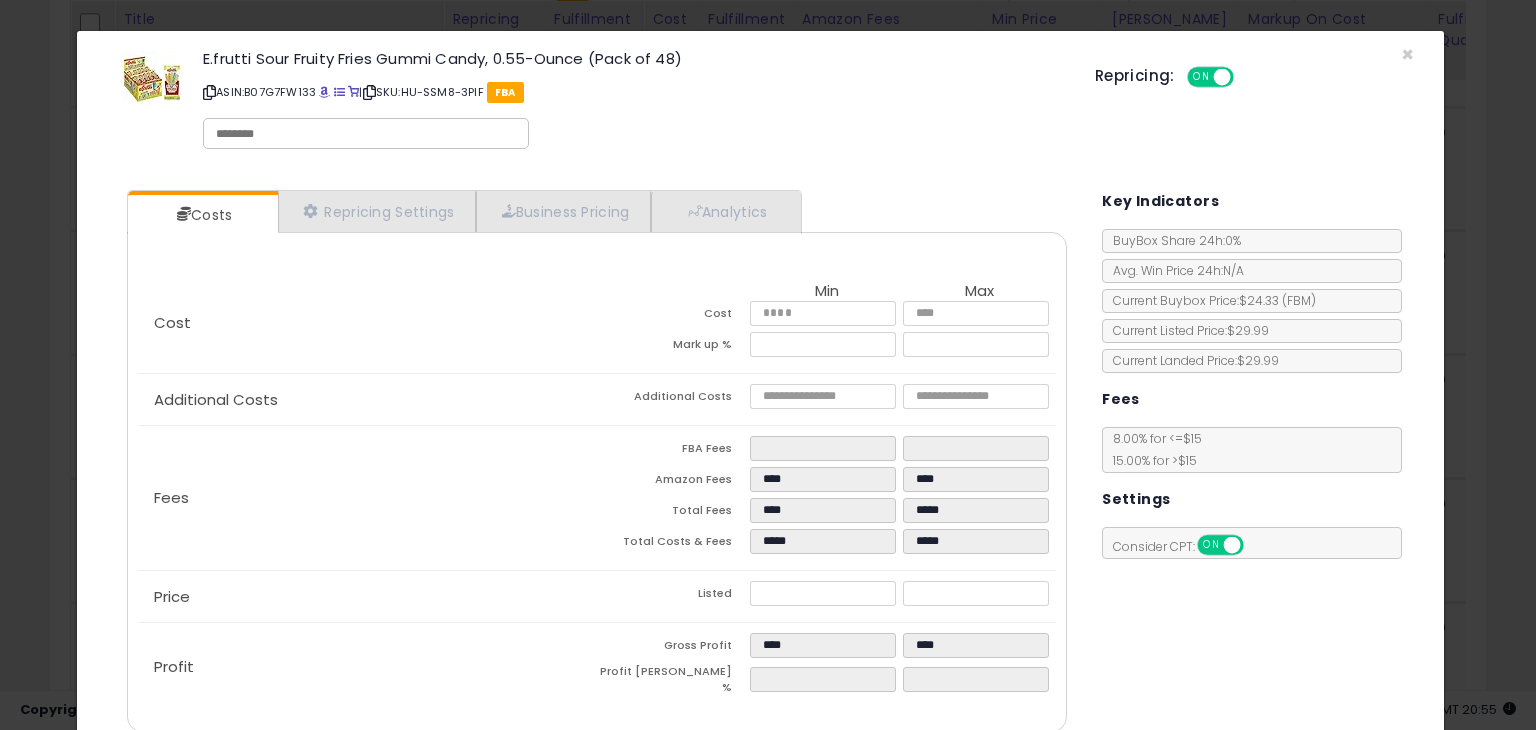 type on "*****" 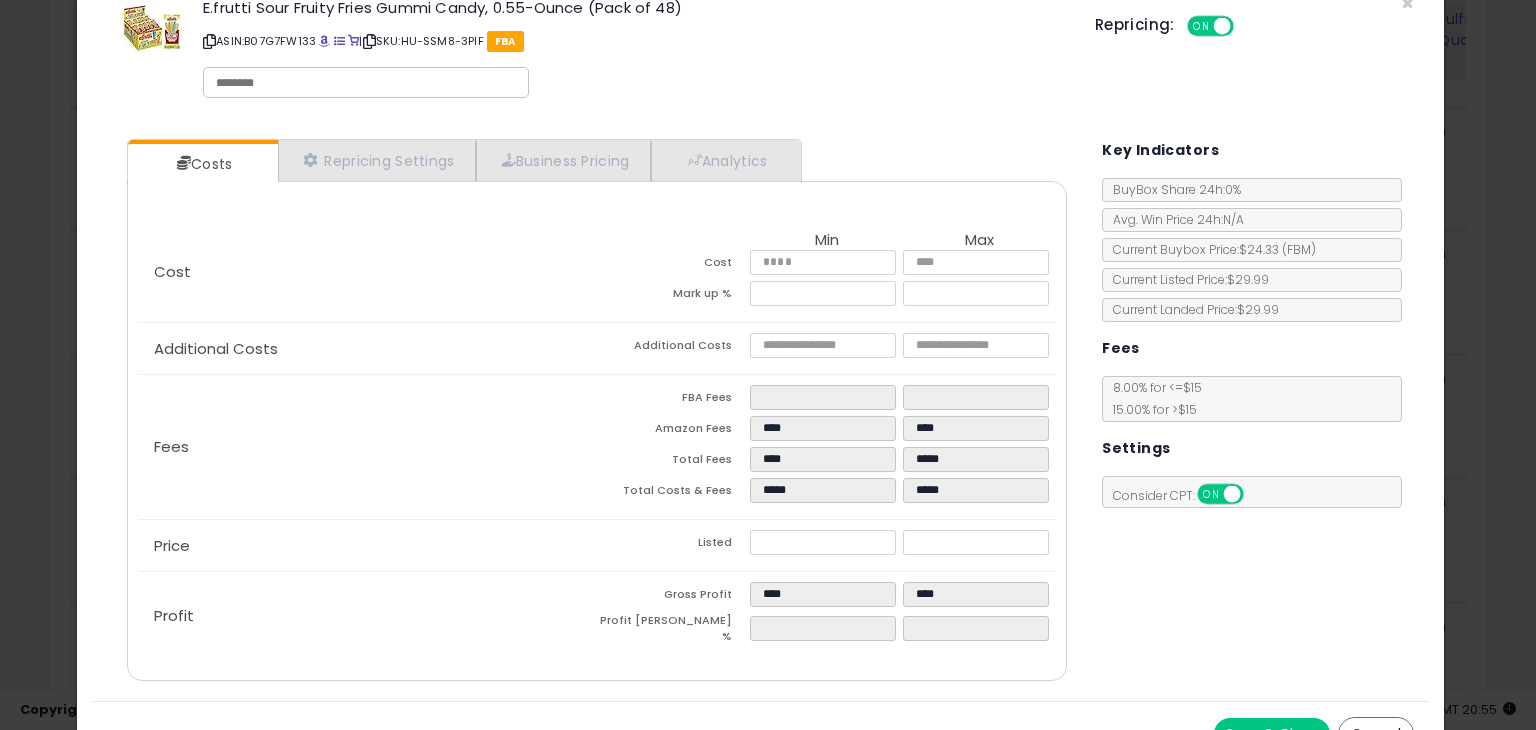 scroll, scrollTop: 79, scrollLeft: 0, axis: vertical 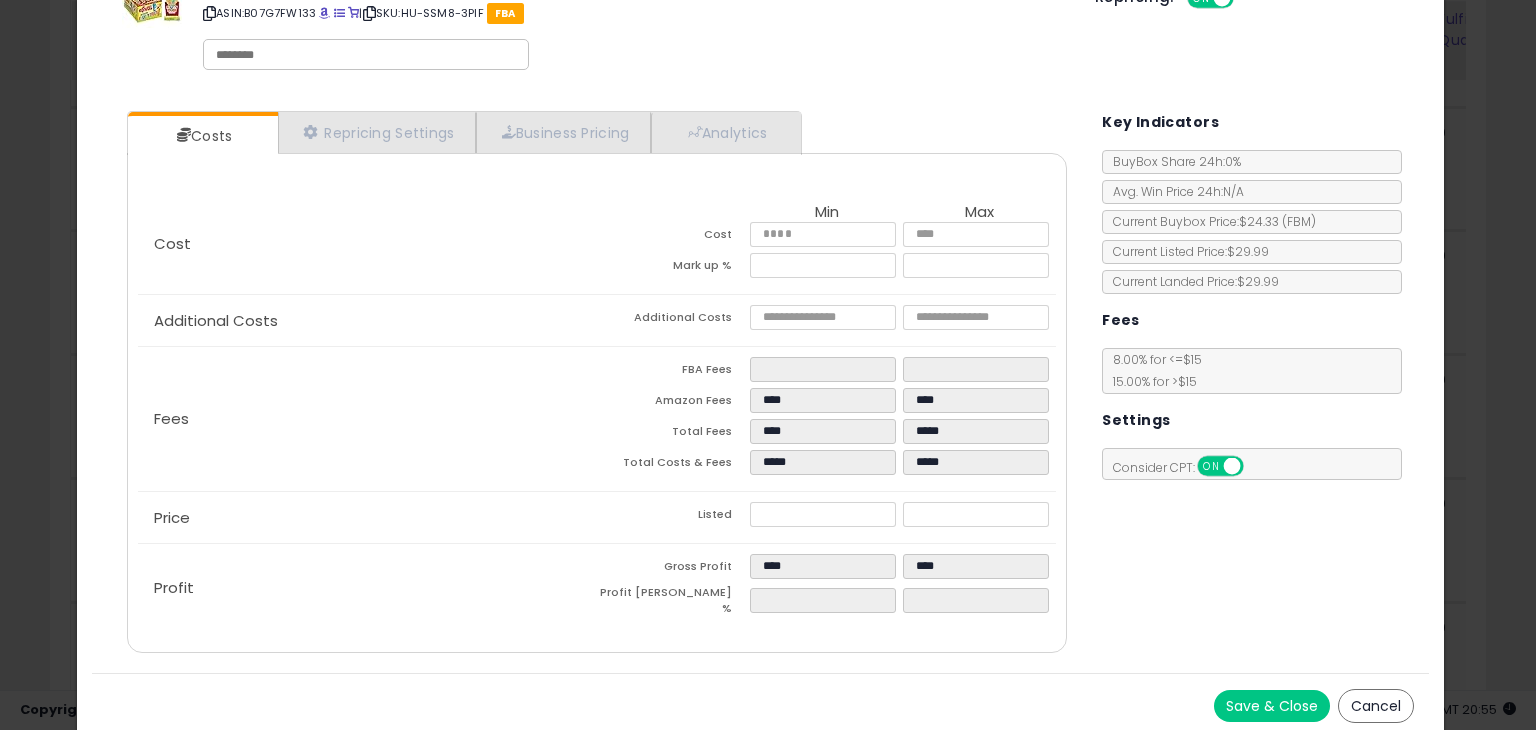 click on "Save & Close" at bounding box center (1272, 706) 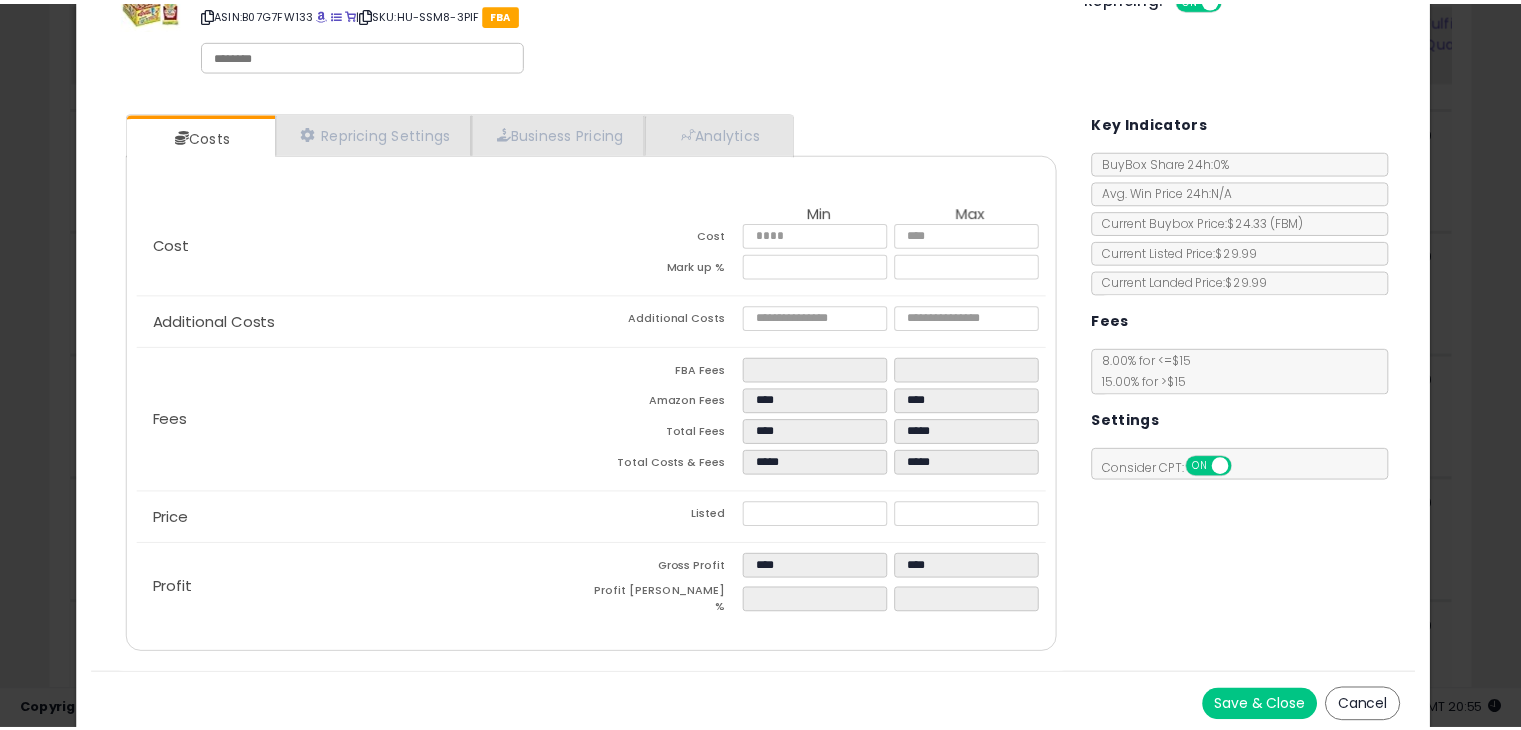 scroll, scrollTop: 0, scrollLeft: 0, axis: both 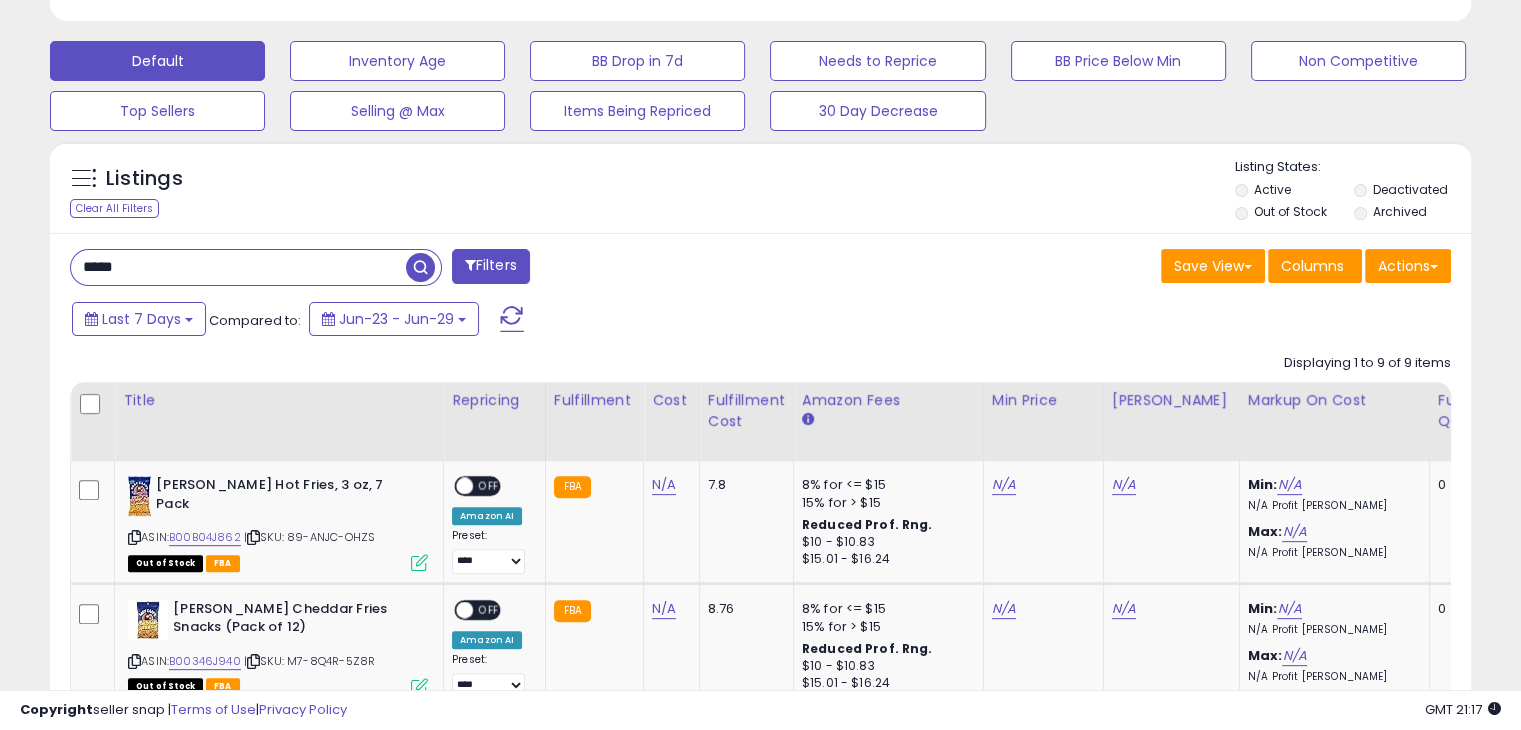 drag, startPoint x: 148, startPoint y: 278, endPoint x: 0, endPoint y: 279, distance: 148.00337 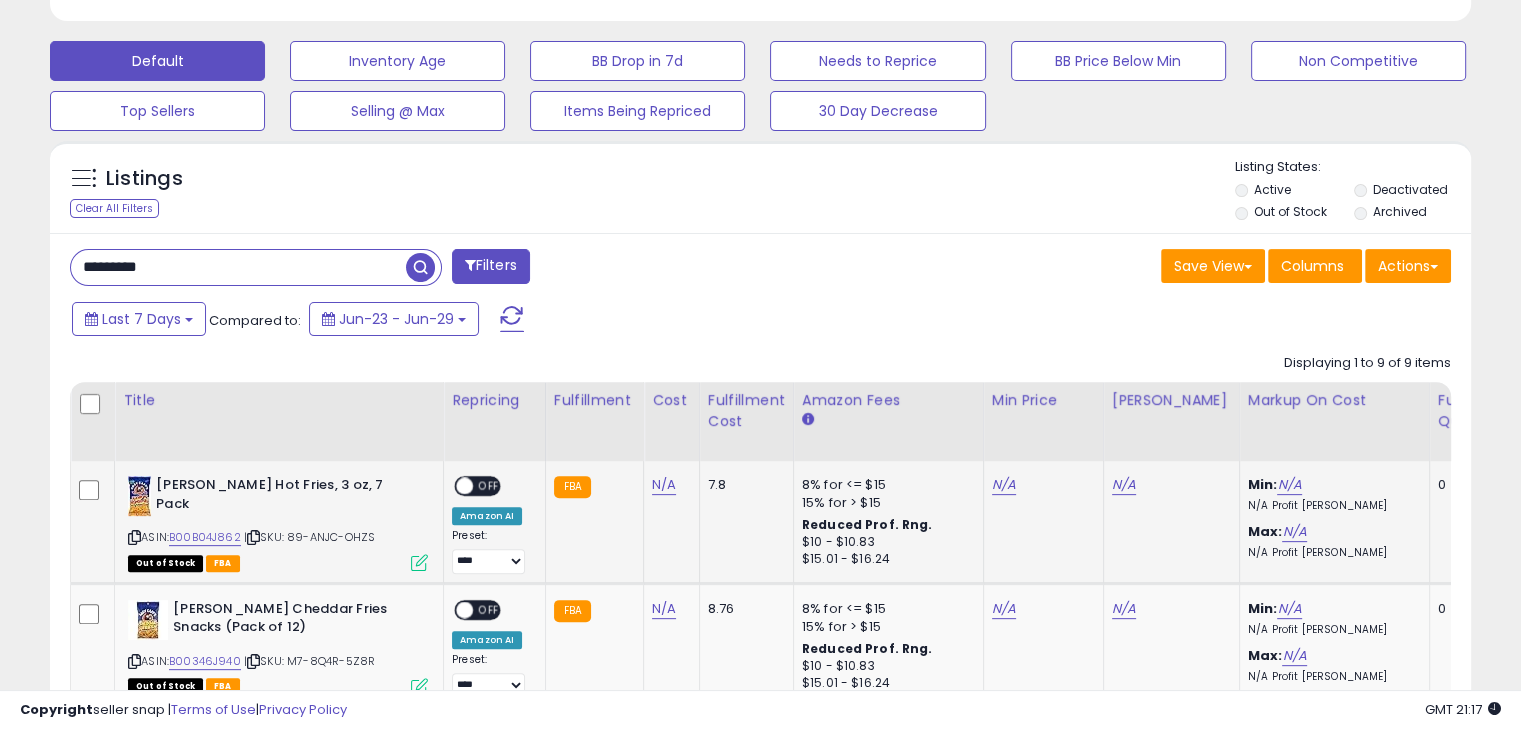 type on "*********" 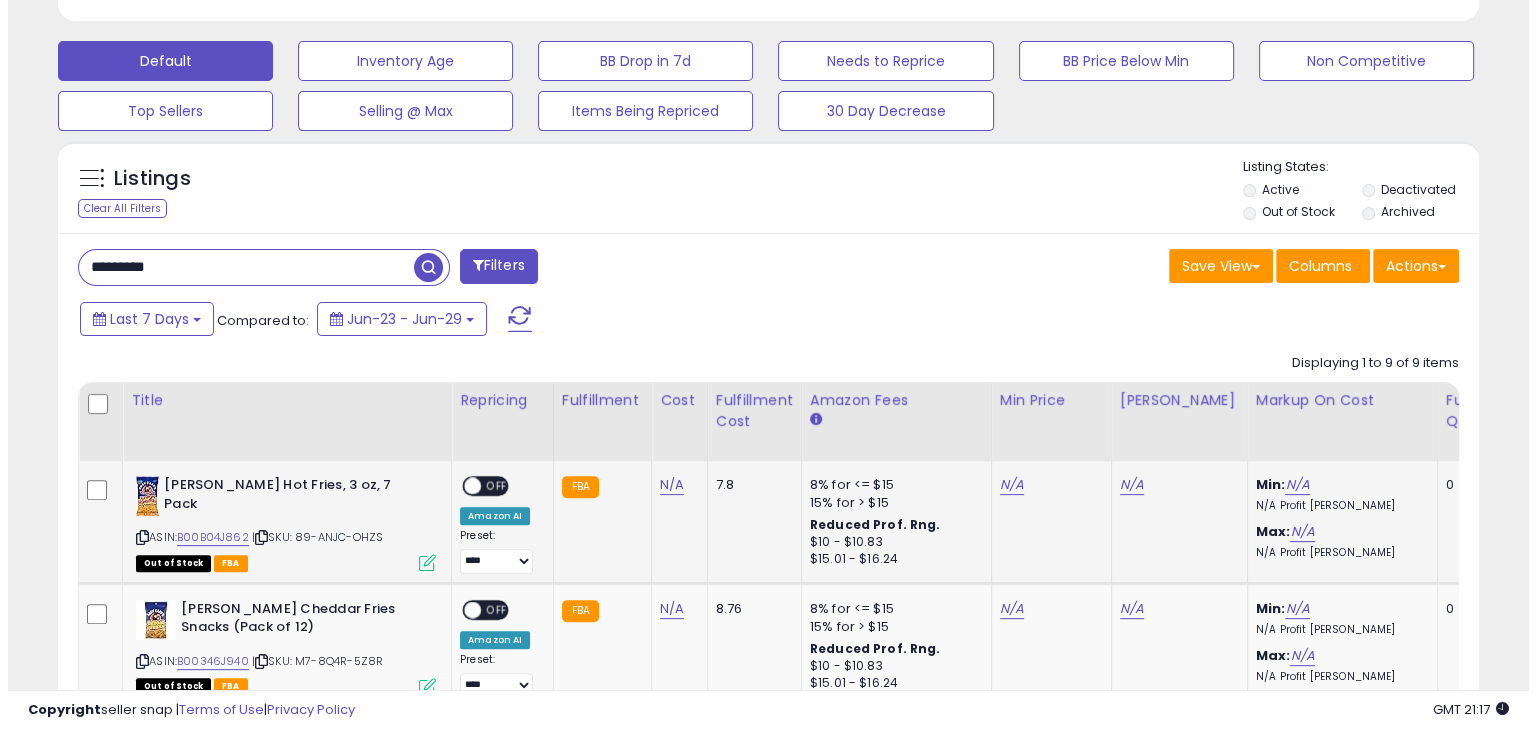 scroll, scrollTop: 489, scrollLeft: 0, axis: vertical 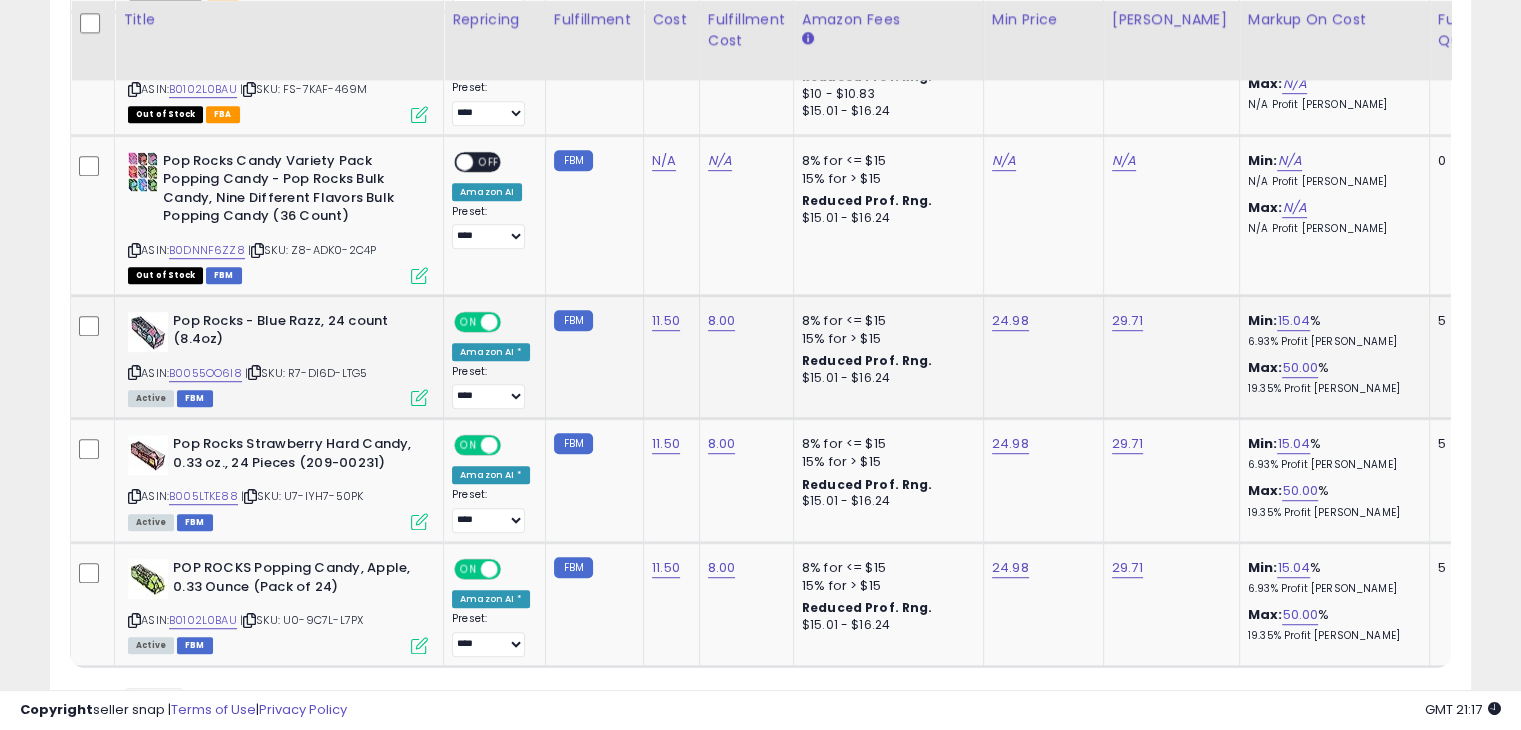 click at bounding box center [419, 397] 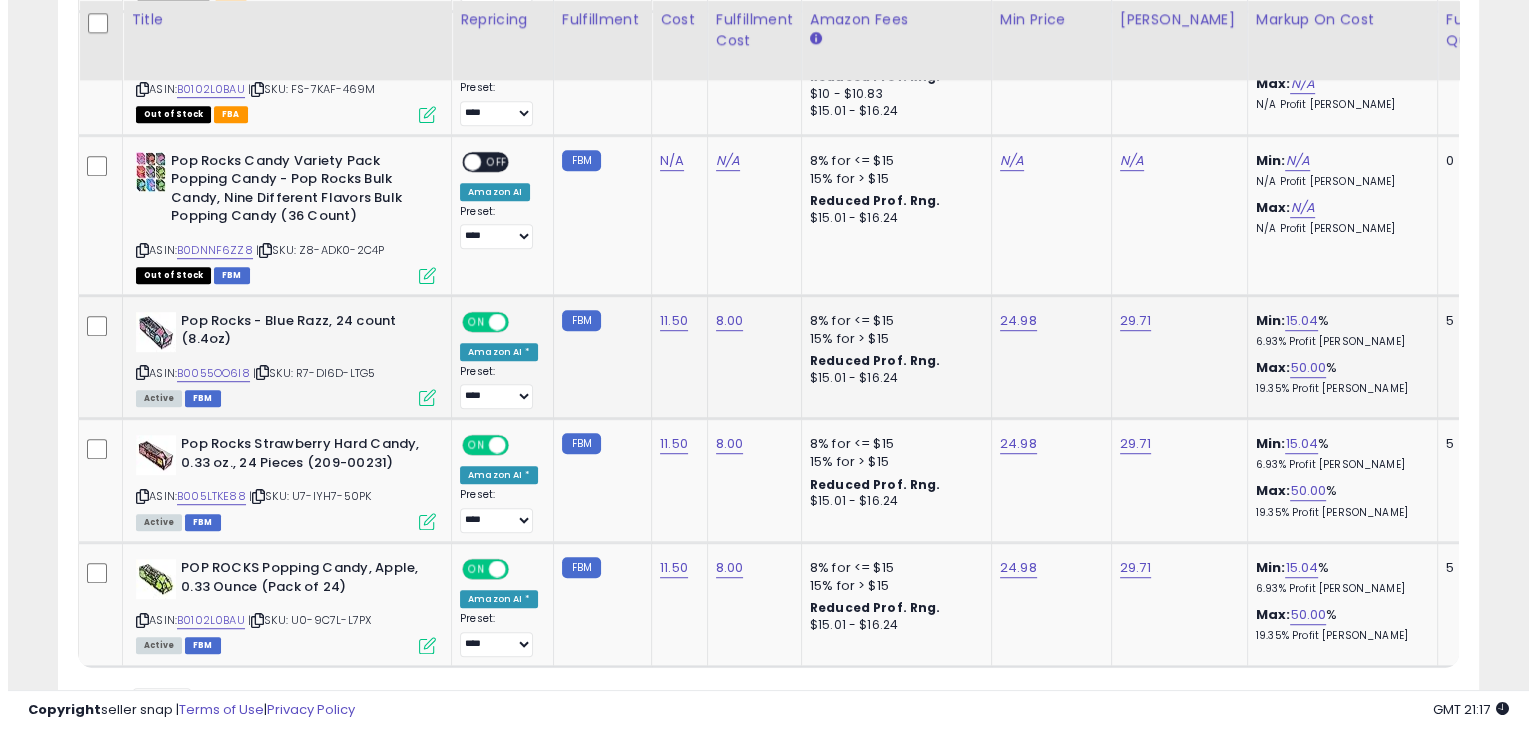 scroll, scrollTop: 999589, scrollLeft: 999168, axis: both 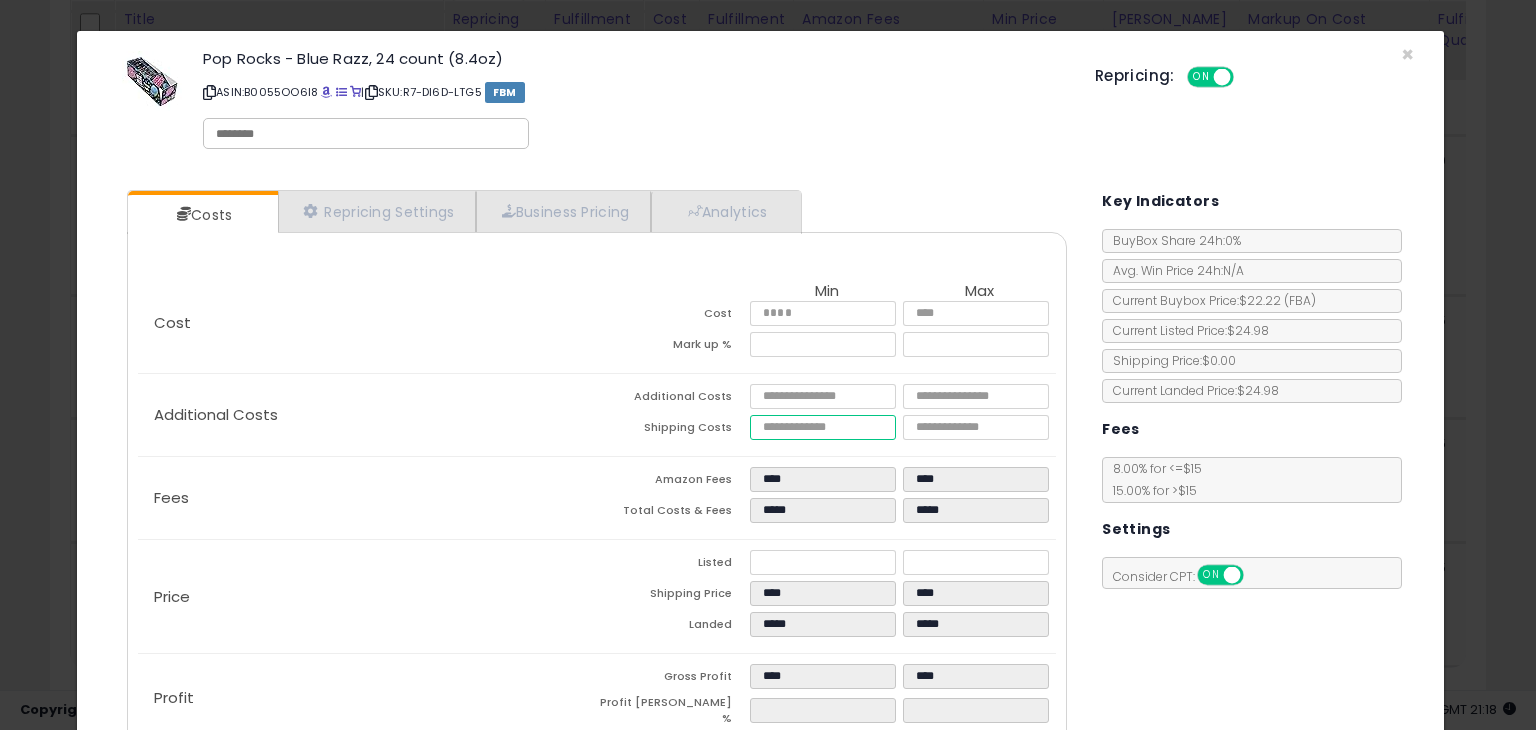 drag, startPoint x: 791, startPoint y: 428, endPoint x: 493, endPoint y: 428, distance: 298 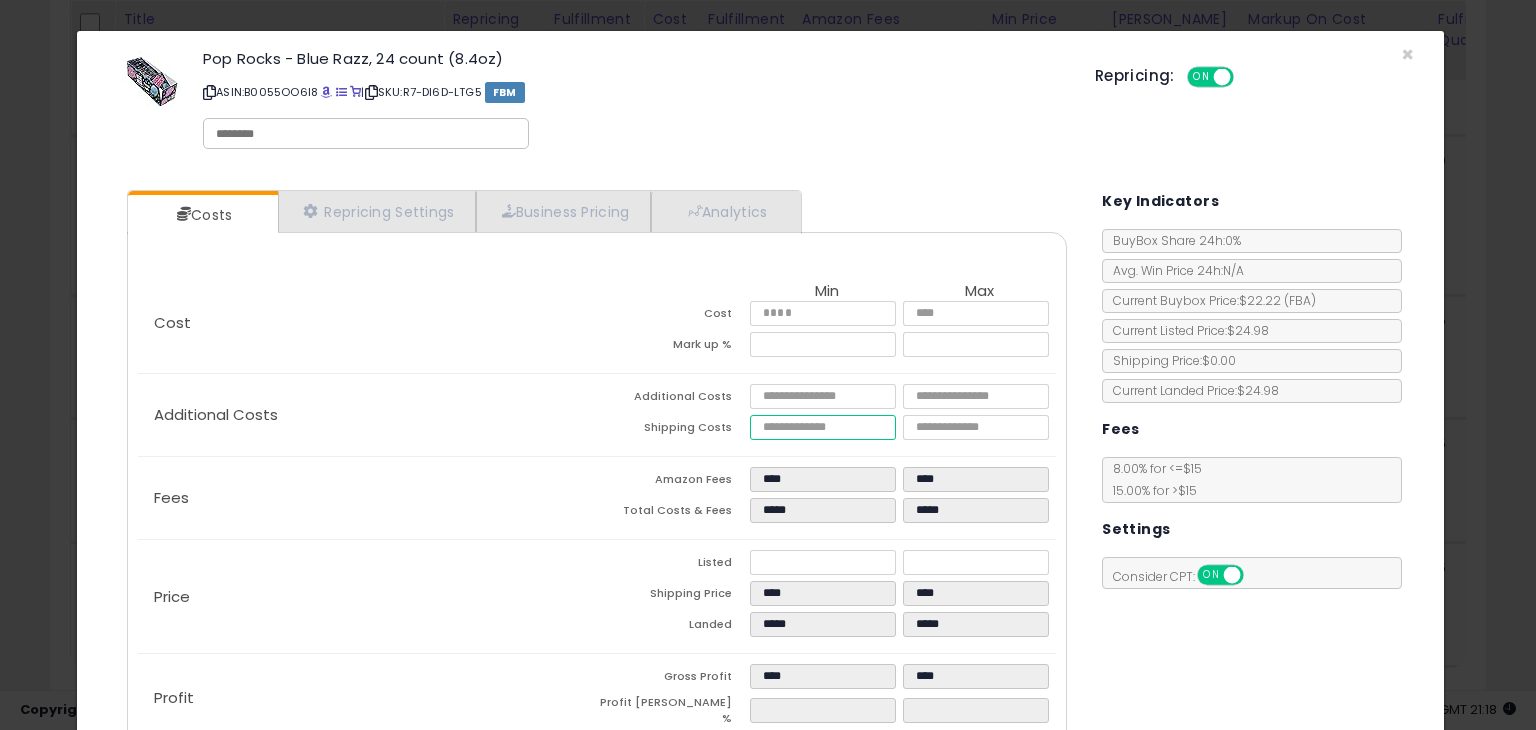 type on "*" 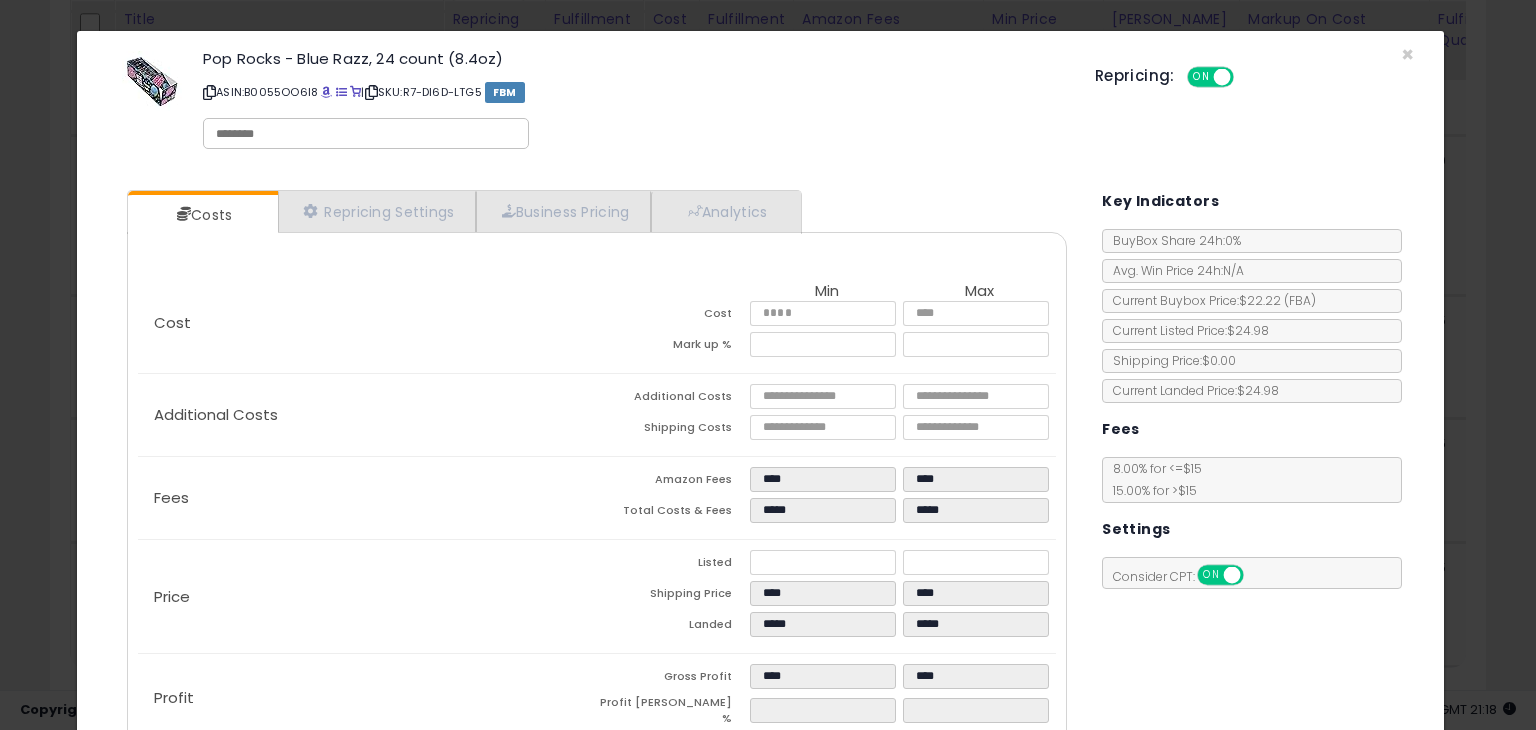 type on "****" 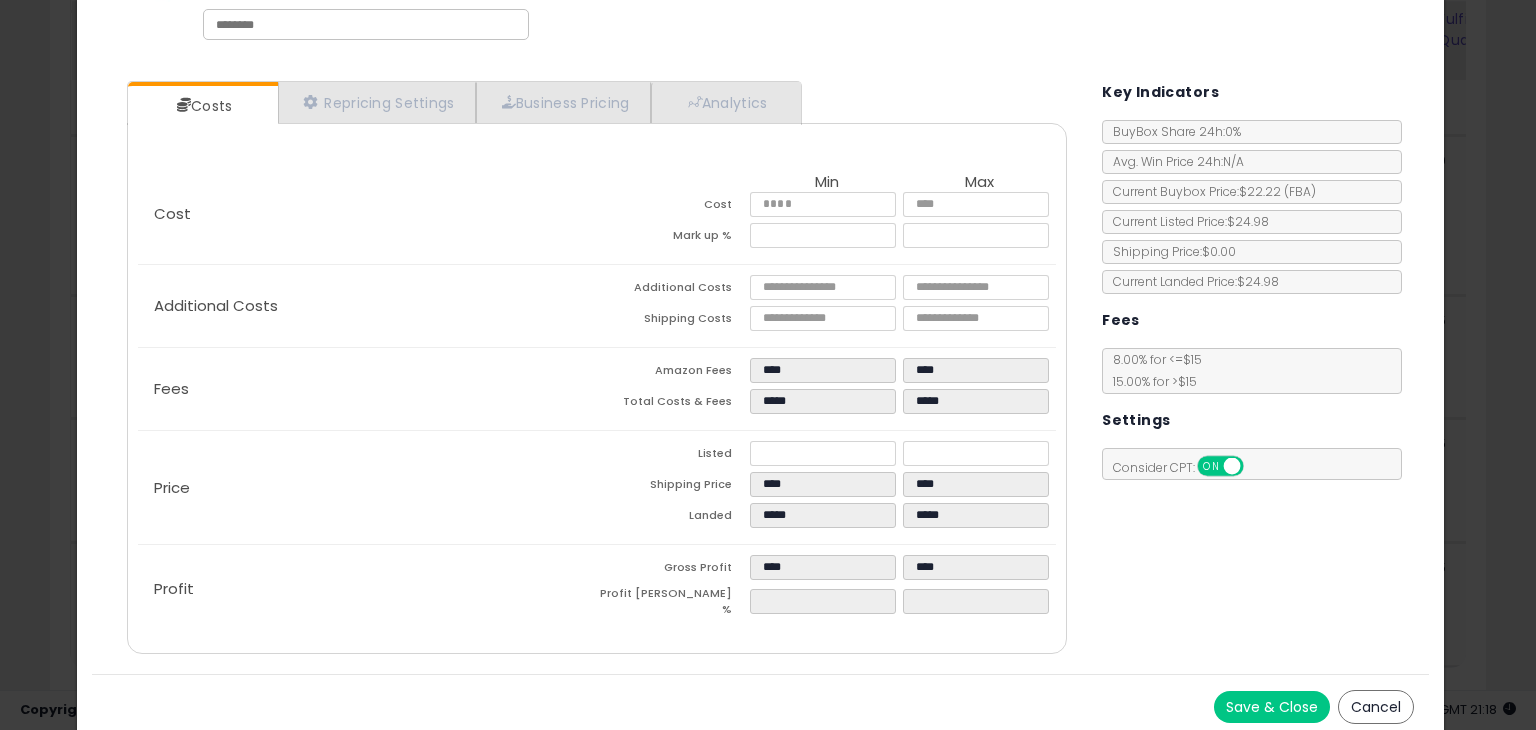 scroll, scrollTop: 110, scrollLeft: 0, axis: vertical 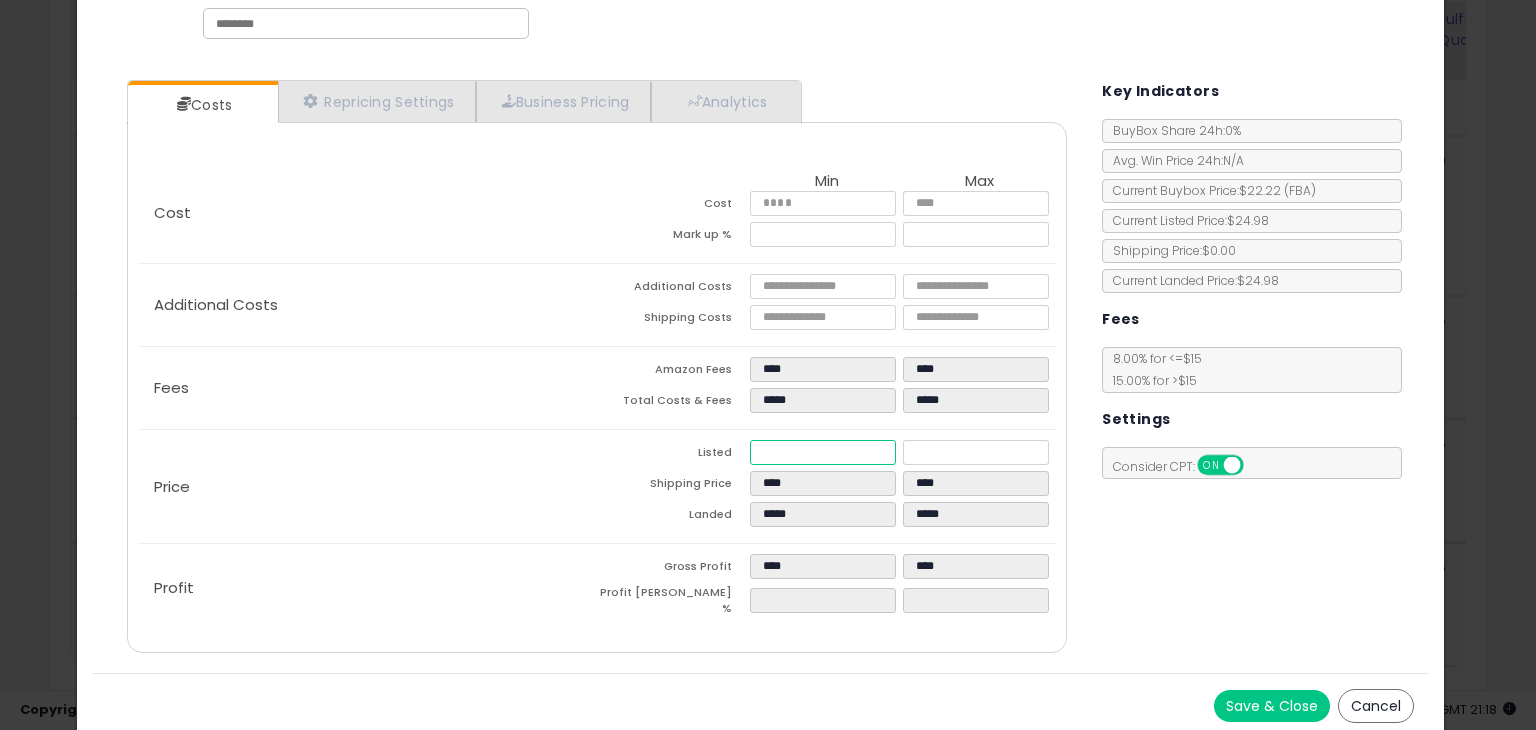 drag, startPoint x: 796, startPoint y: 456, endPoint x: 468, endPoint y: 437, distance: 328.54984 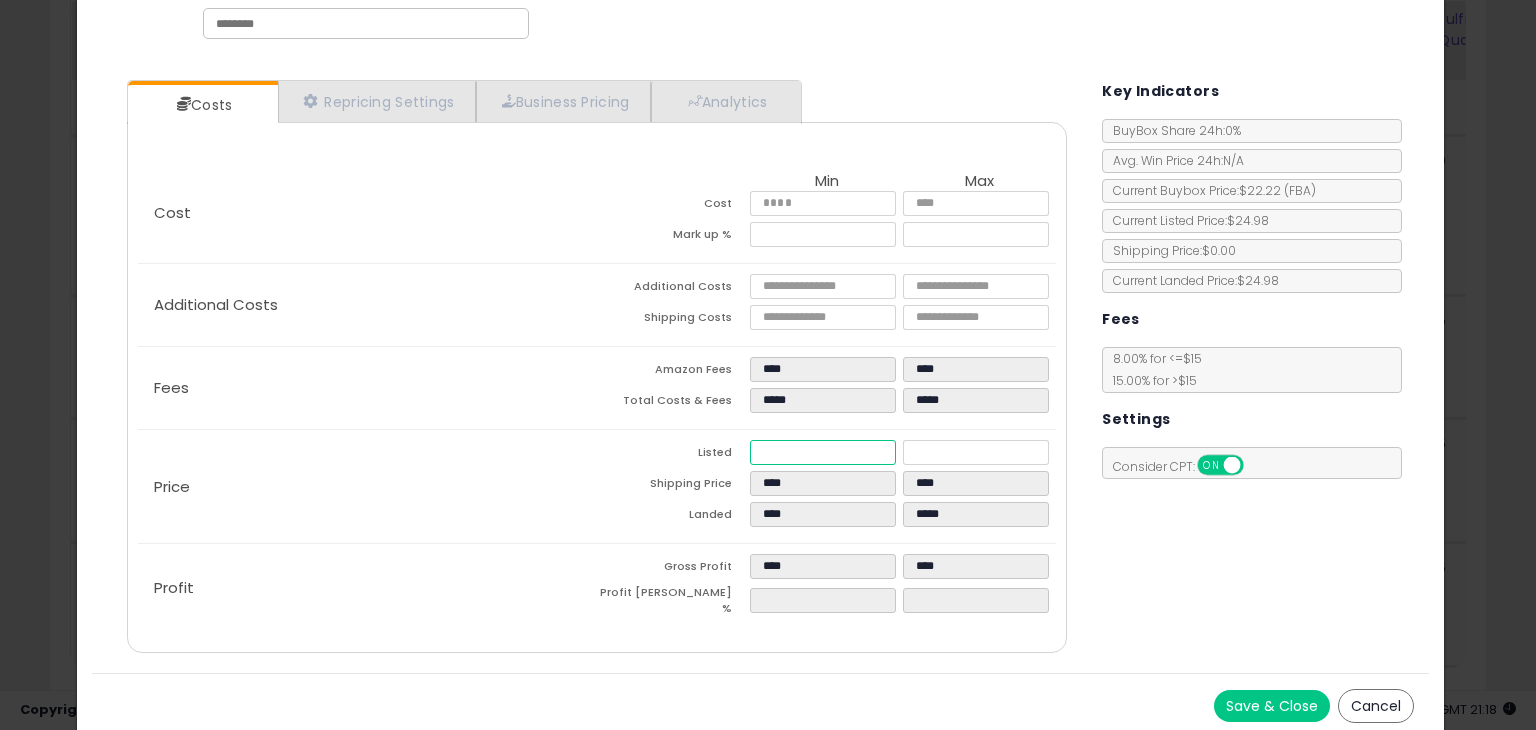 type on "****" 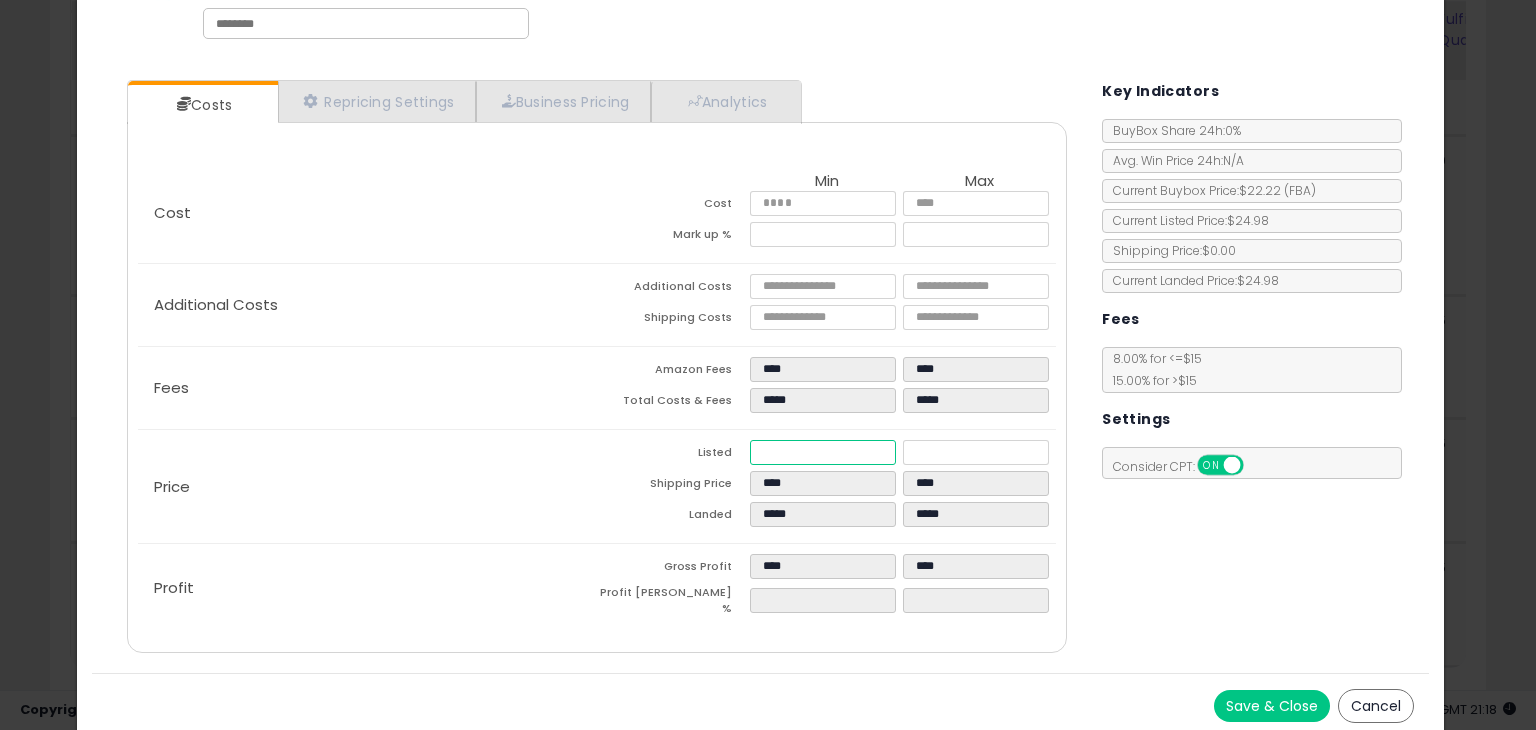 type on "****" 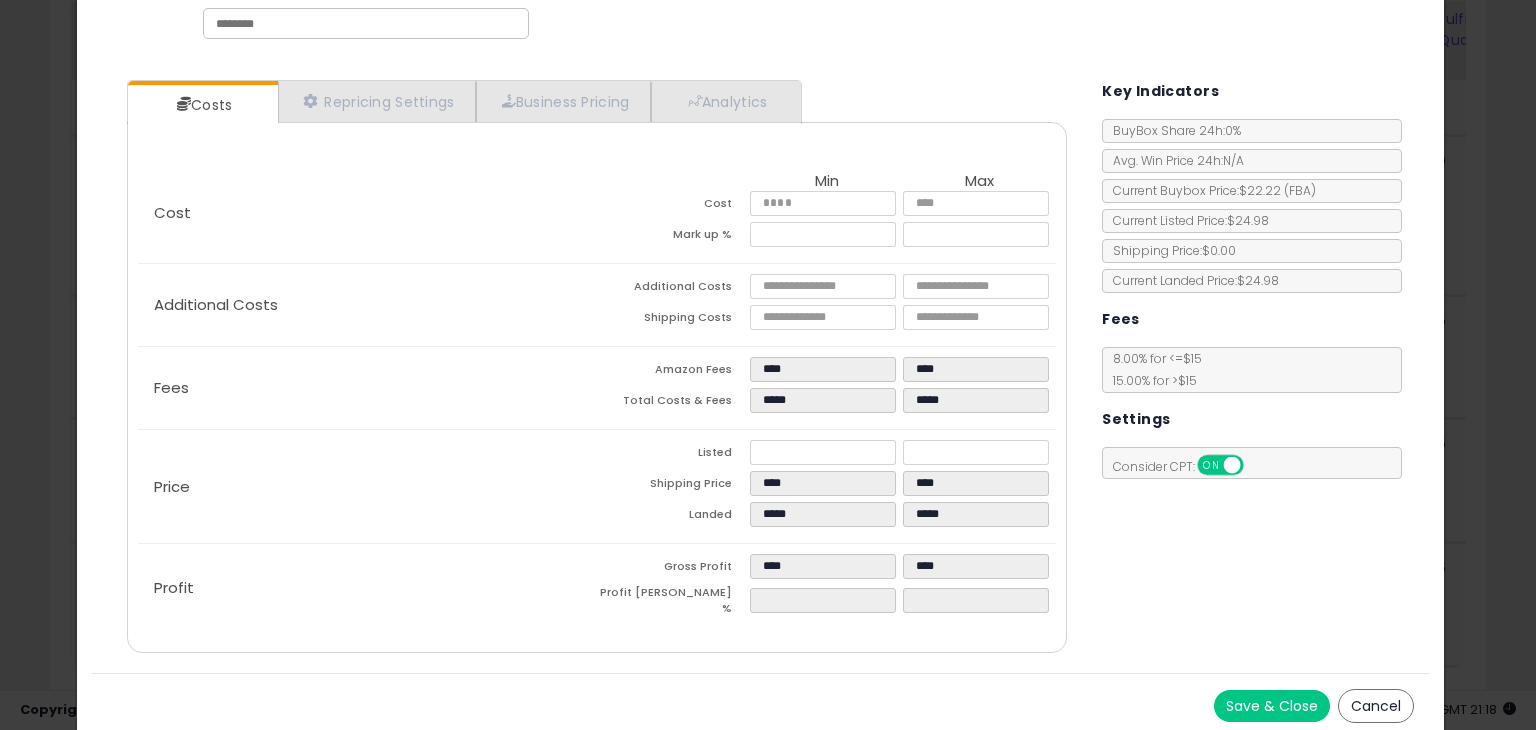 click on "Fees
Amazon Fees
****
****
Total Costs & Fees
*****
*****" 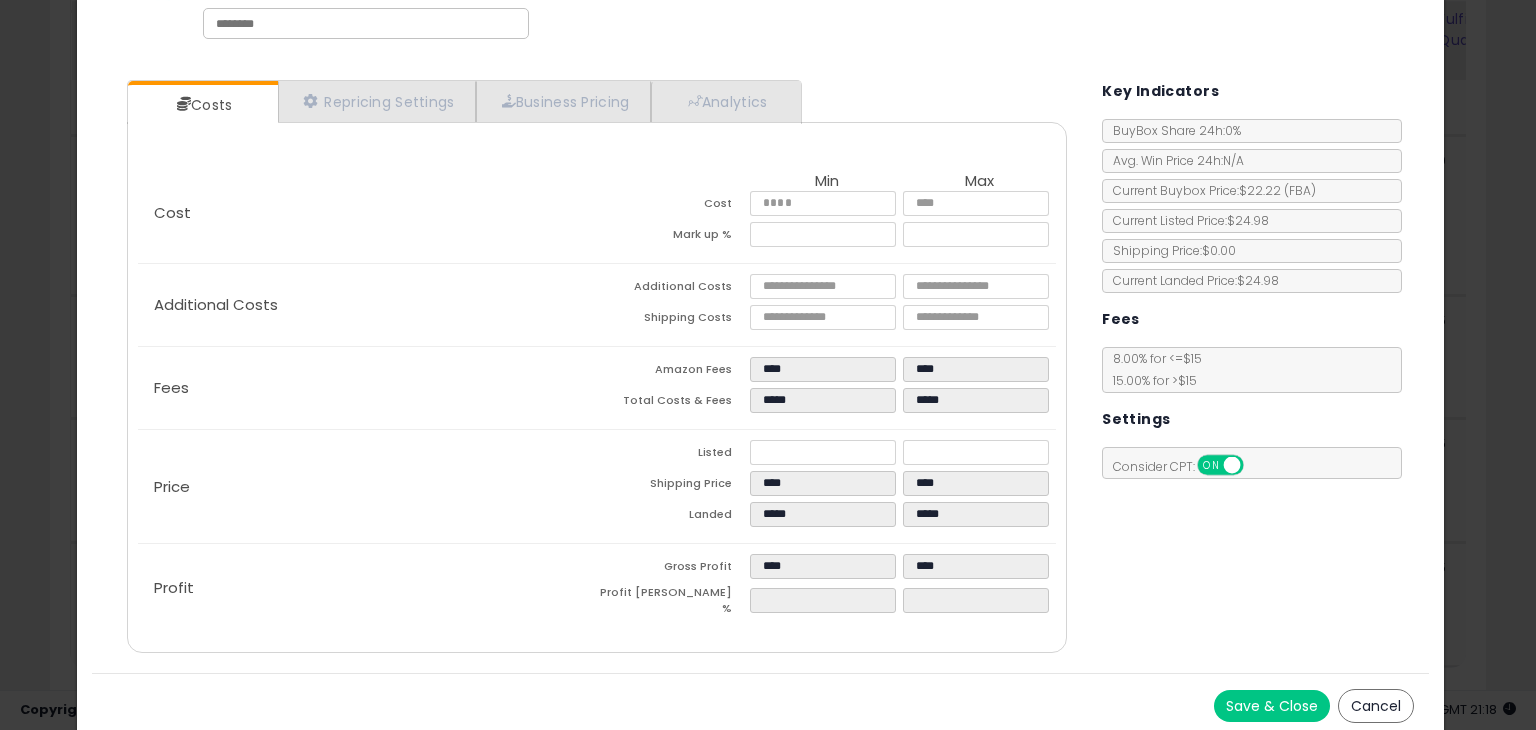 click on "Save & Close" at bounding box center [1272, 706] 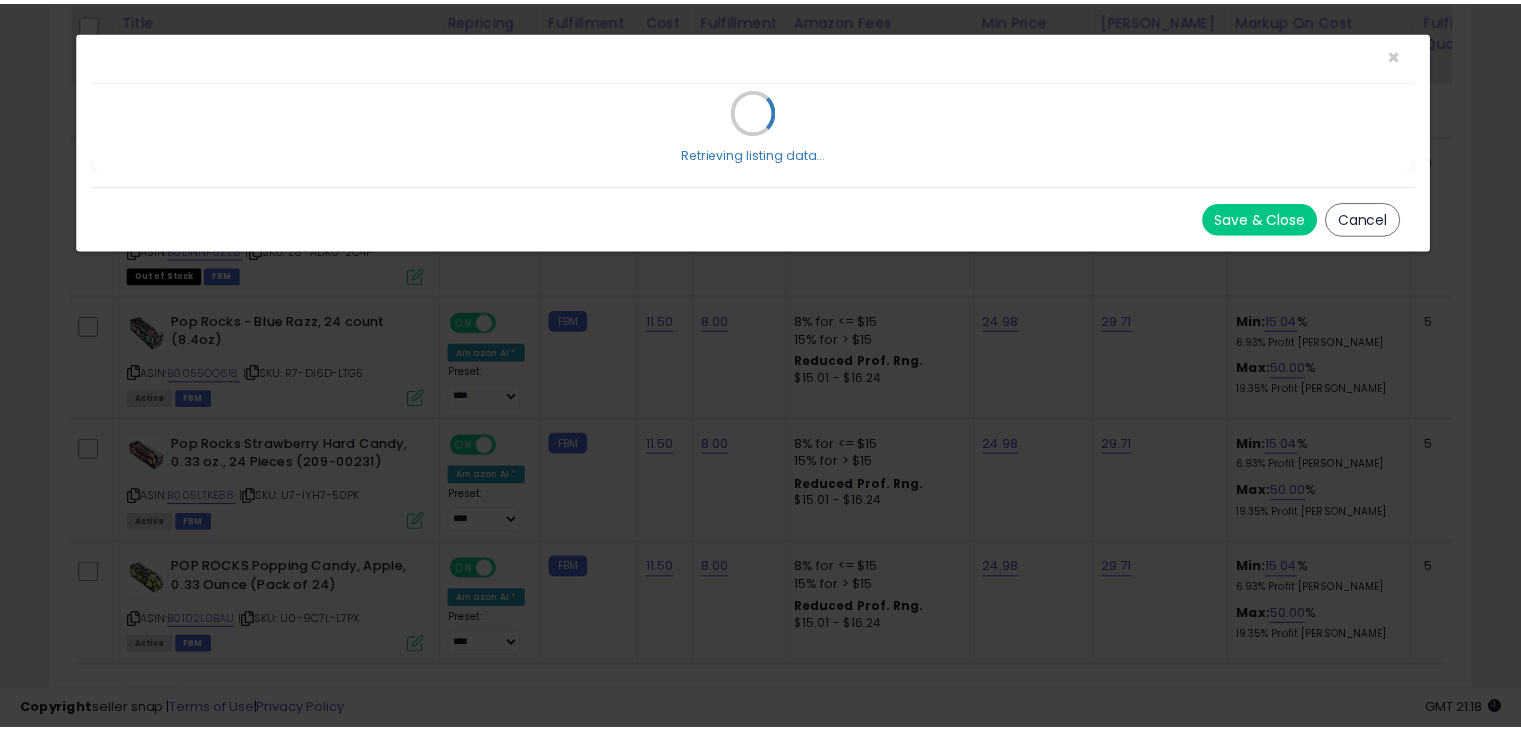scroll, scrollTop: 0, scrollLeft: 0, axis: both 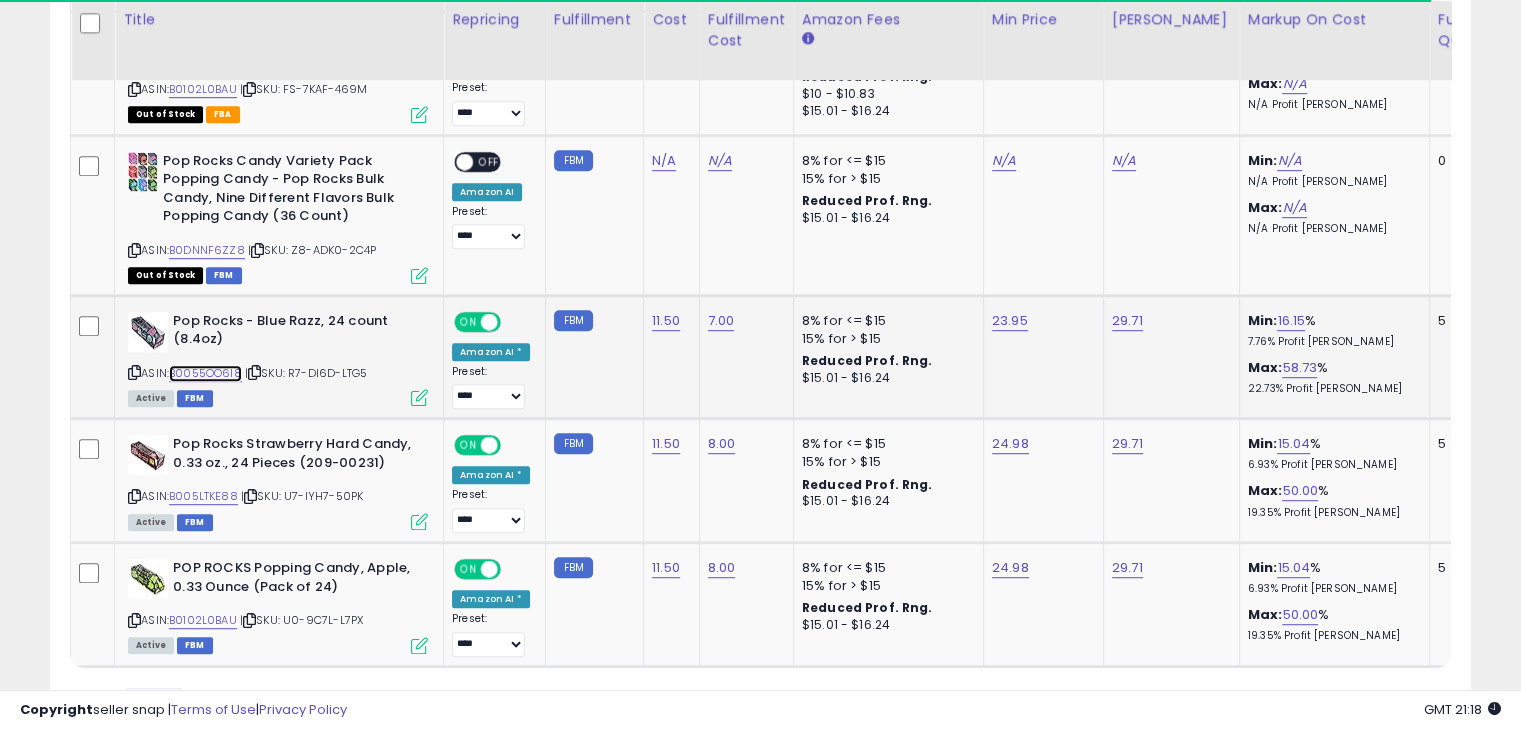 click on "B0055OO6I8" at bounding box center (205, 373) 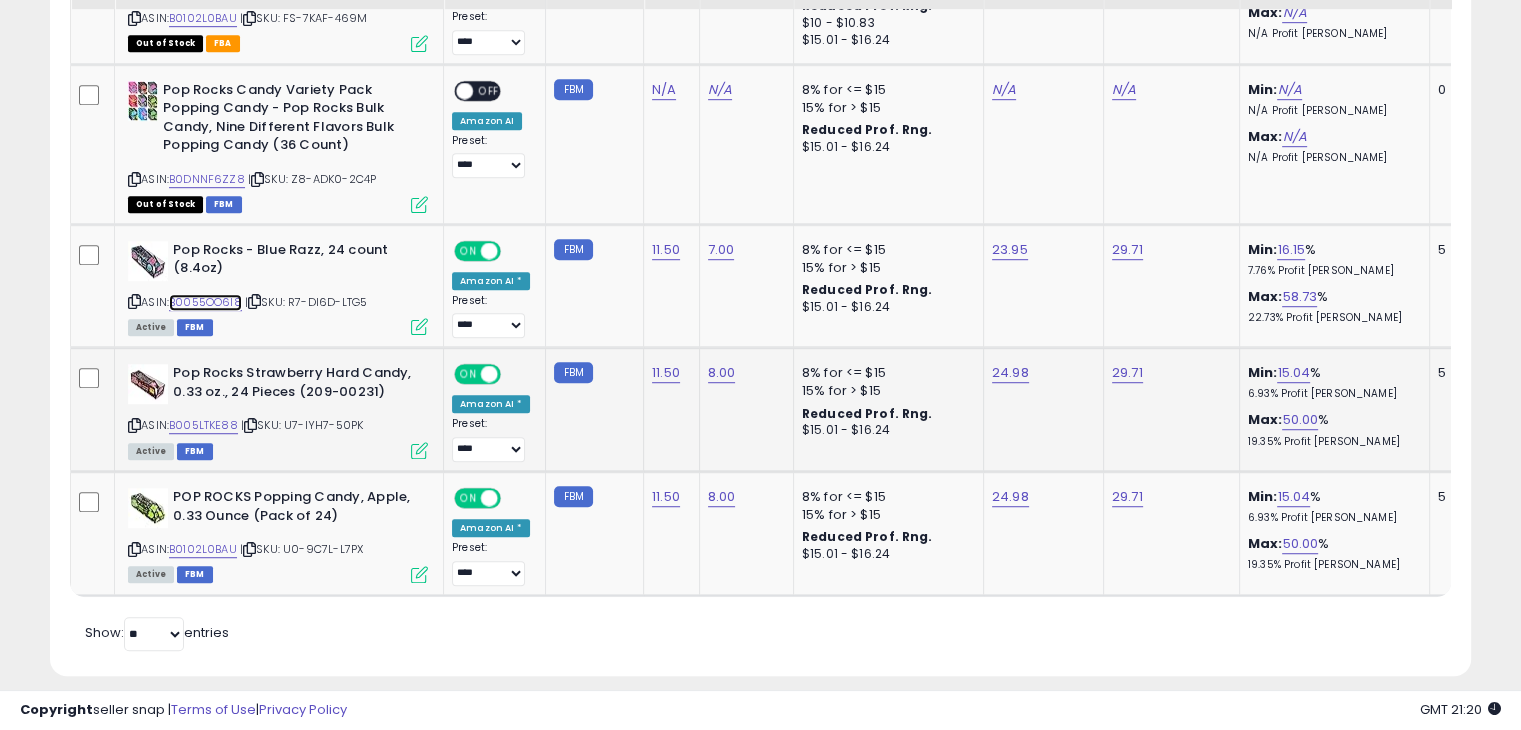 scroll, scrollTop: 1261, scrollLeft: 0, axis: vertical 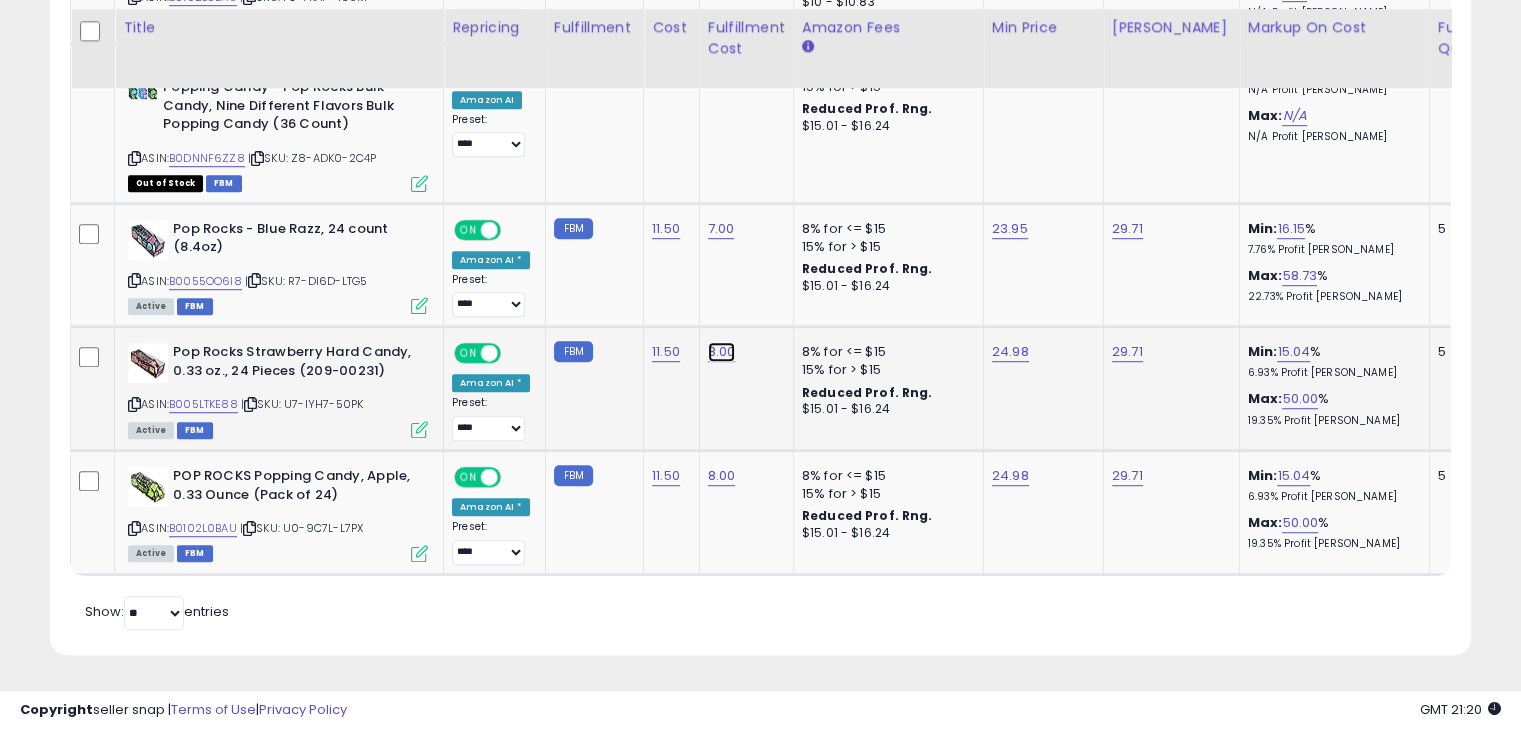 click on "8.00" at bounding box center (720, 69) 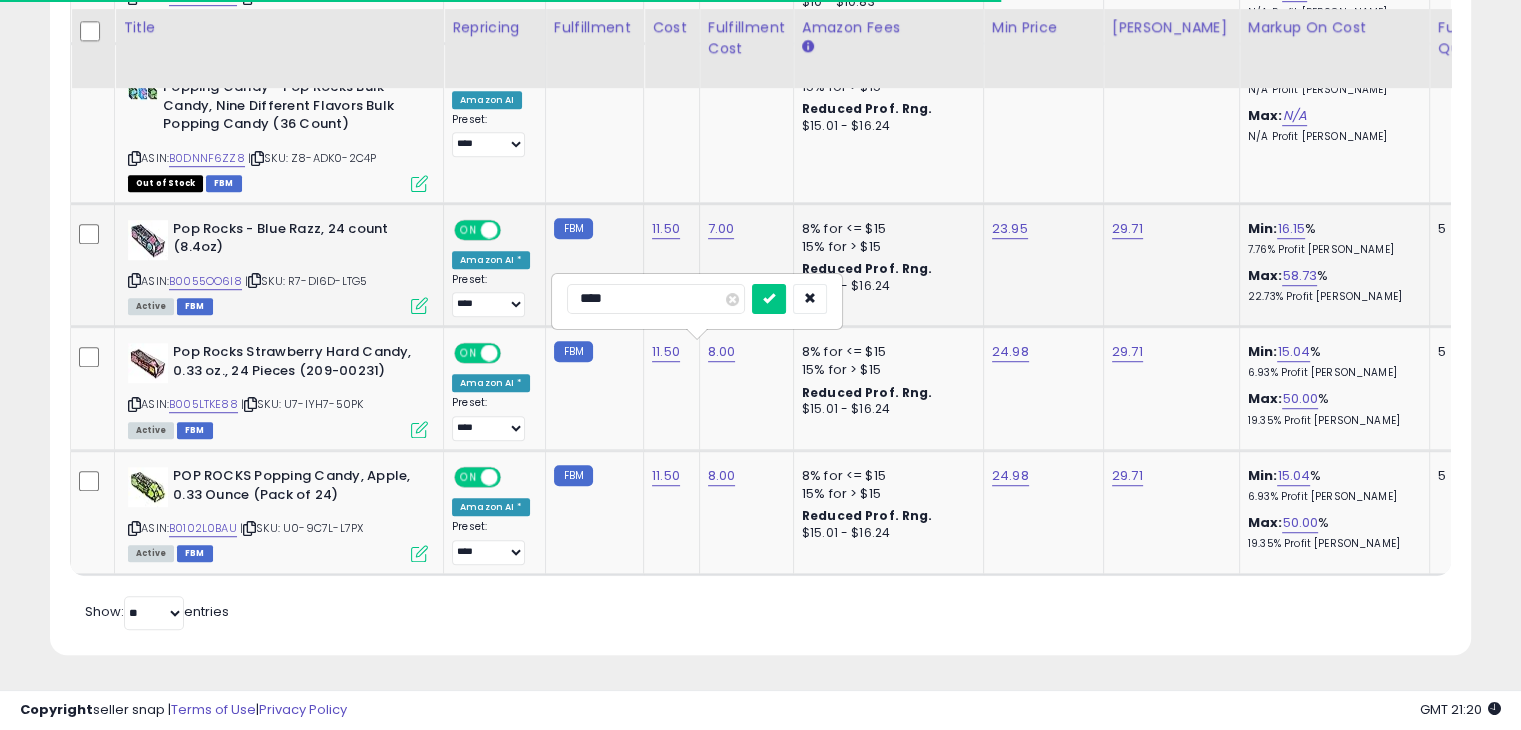 drag, startPoint x: 651, startPoint y: 289, endPoint x: 488, endPoint y: 289, distance: 163 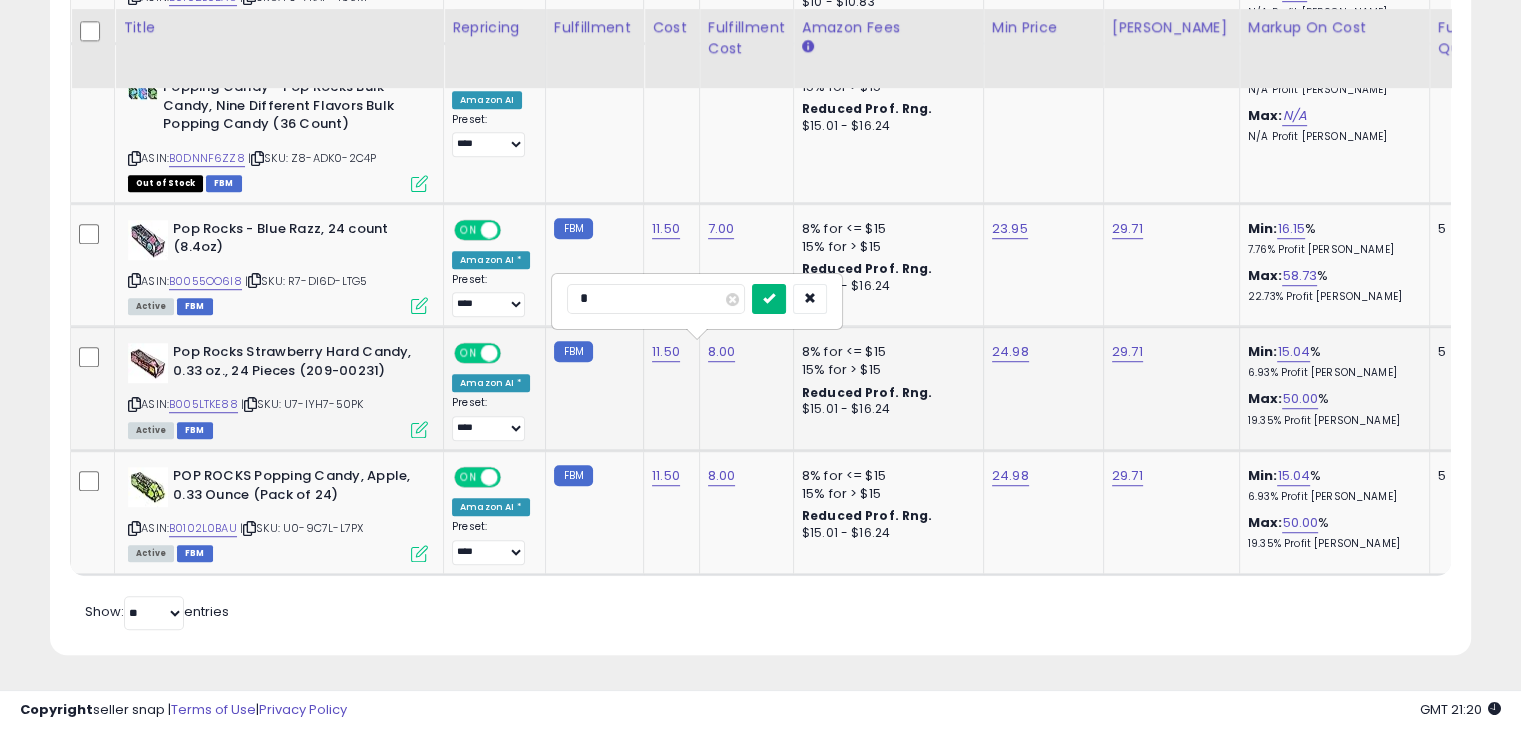 type on "*" 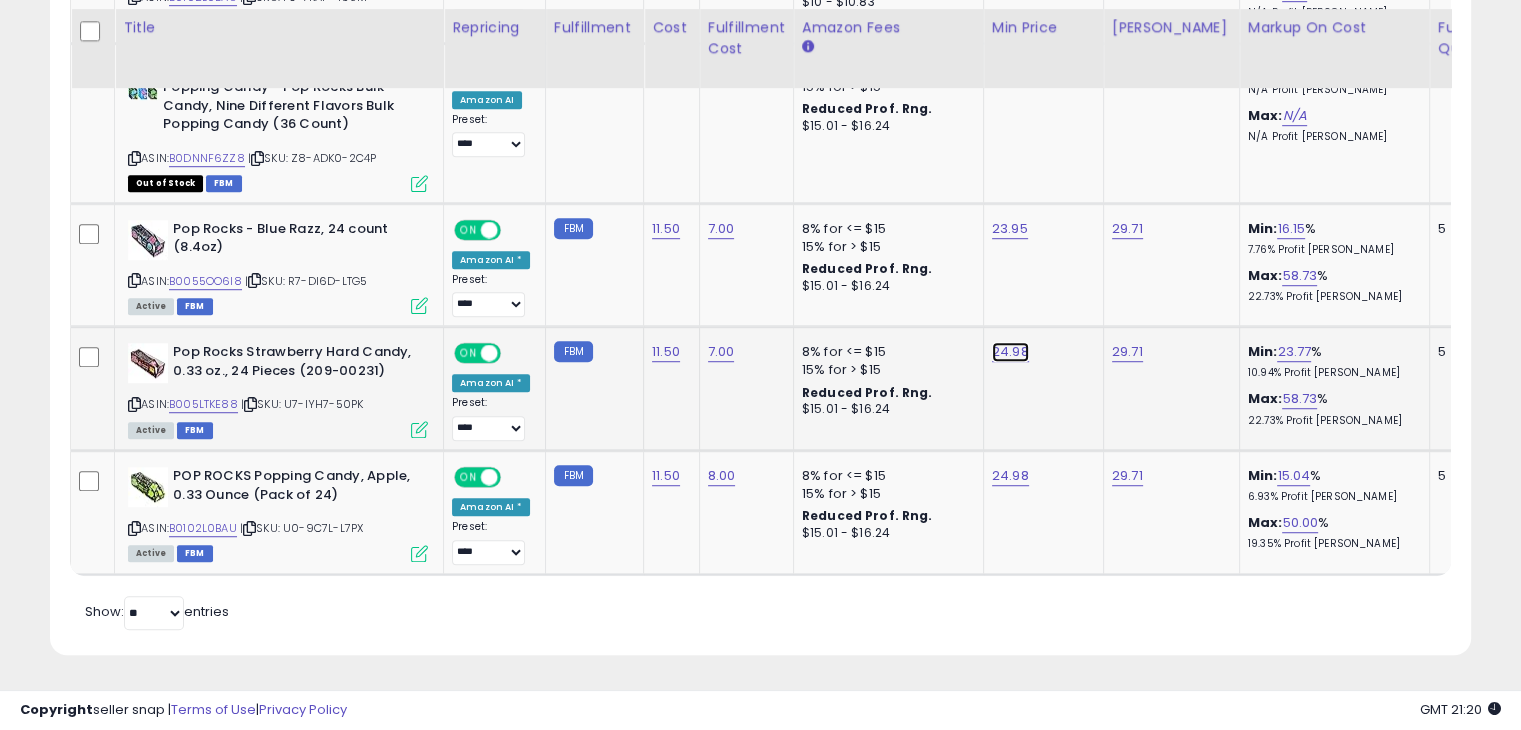 click on "24.98" at bounding box center (1004, -179) 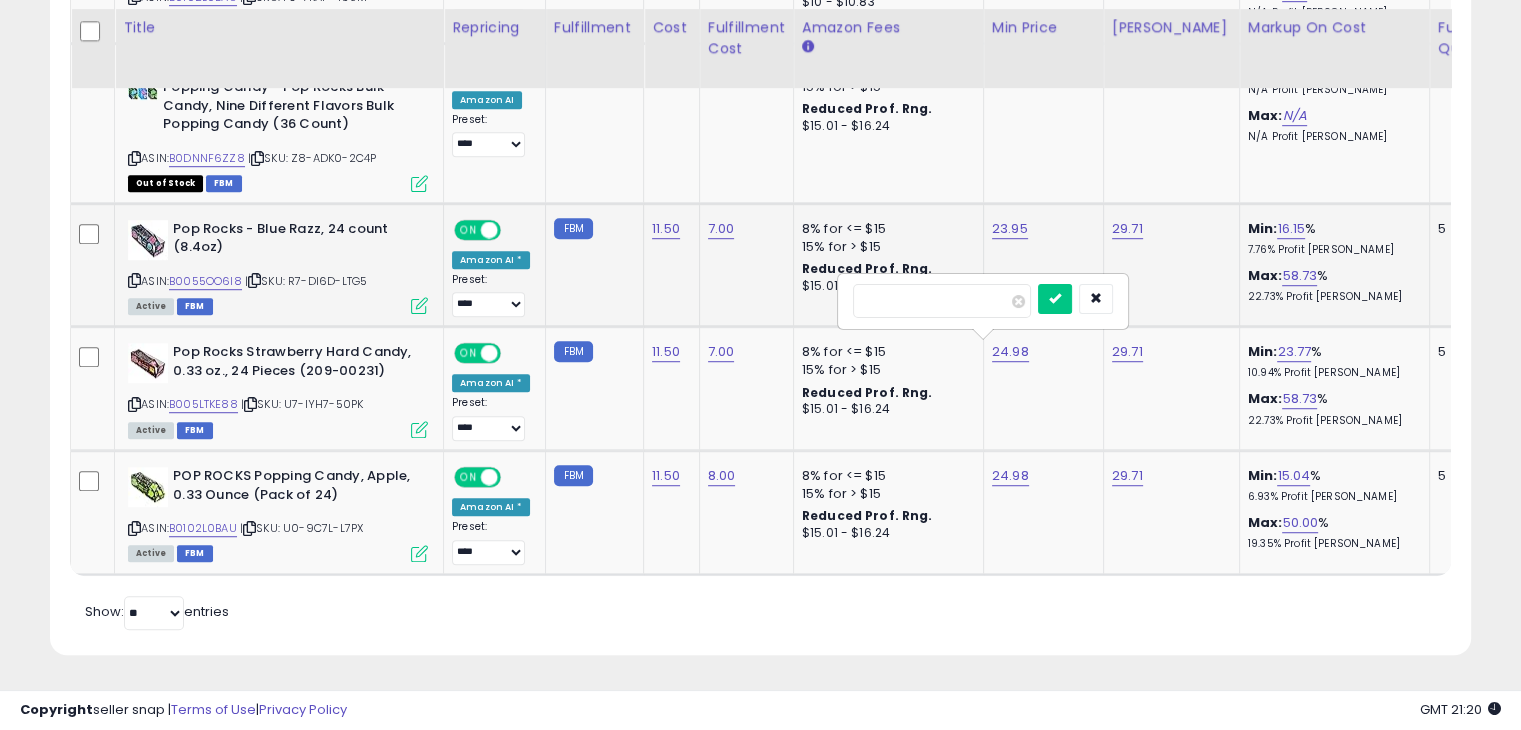 drag, startPoint x: 875, startPoint y: 294, endPoint x: 720, endPoint y: 303, distance: 155.26108 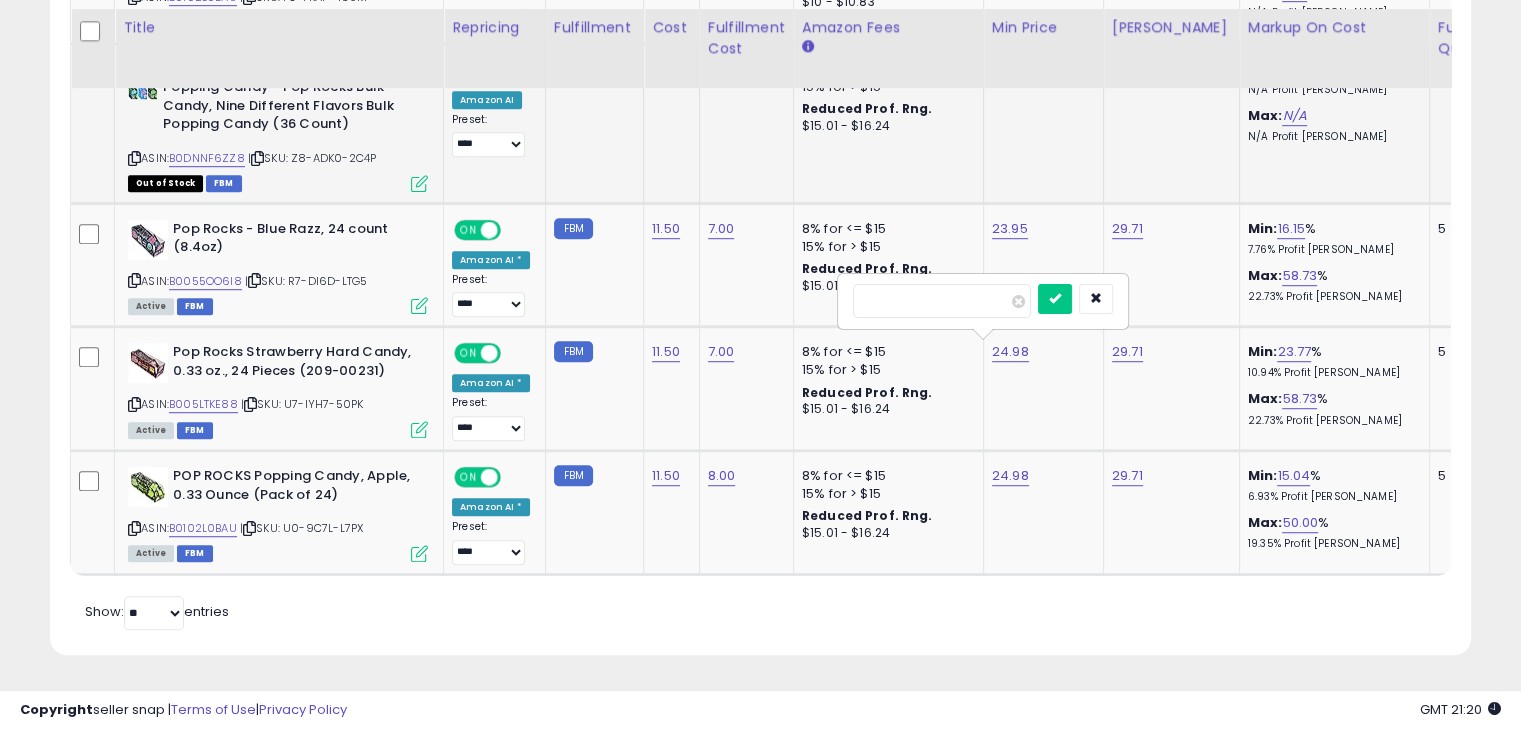 type on "*****" 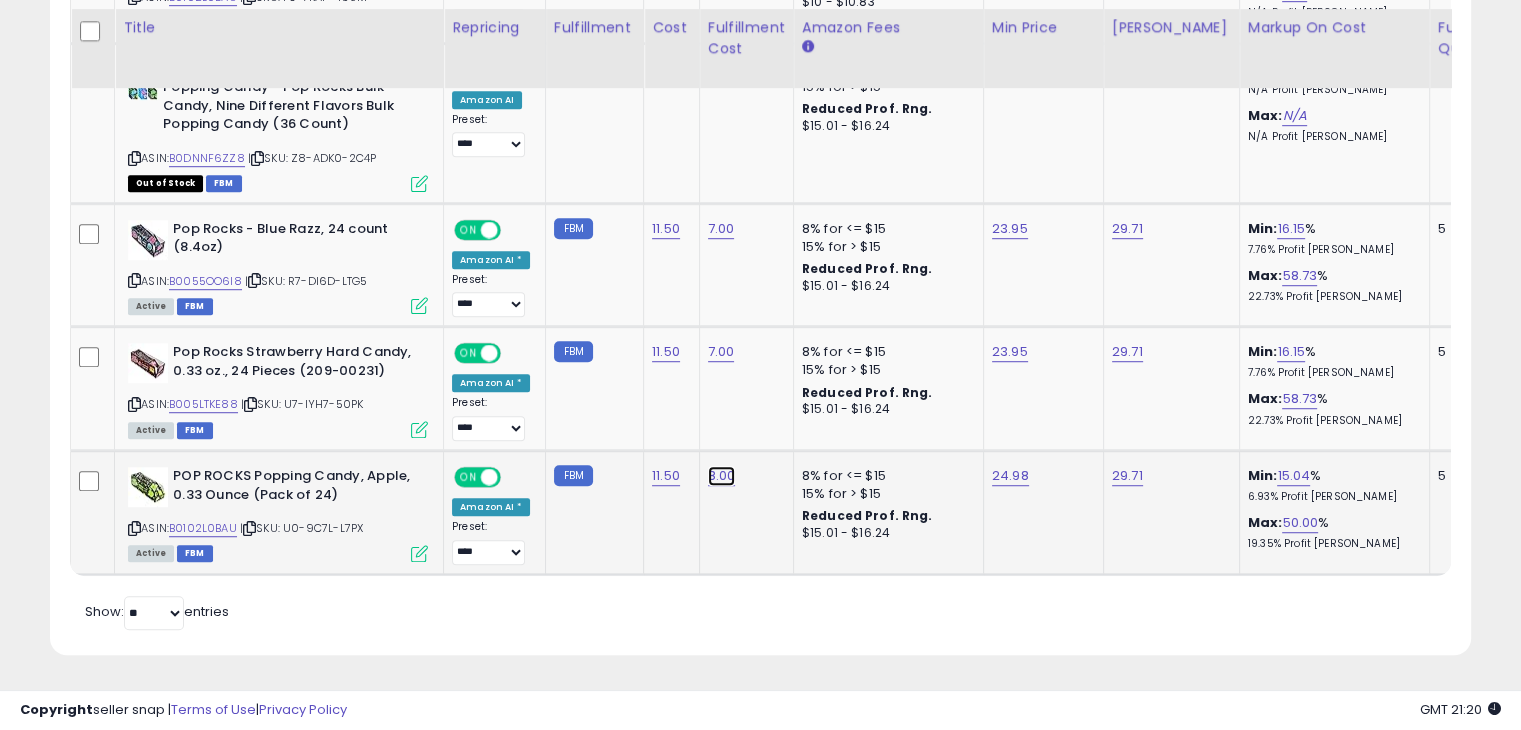 click on "8.00" at bounding box center (720, 69) 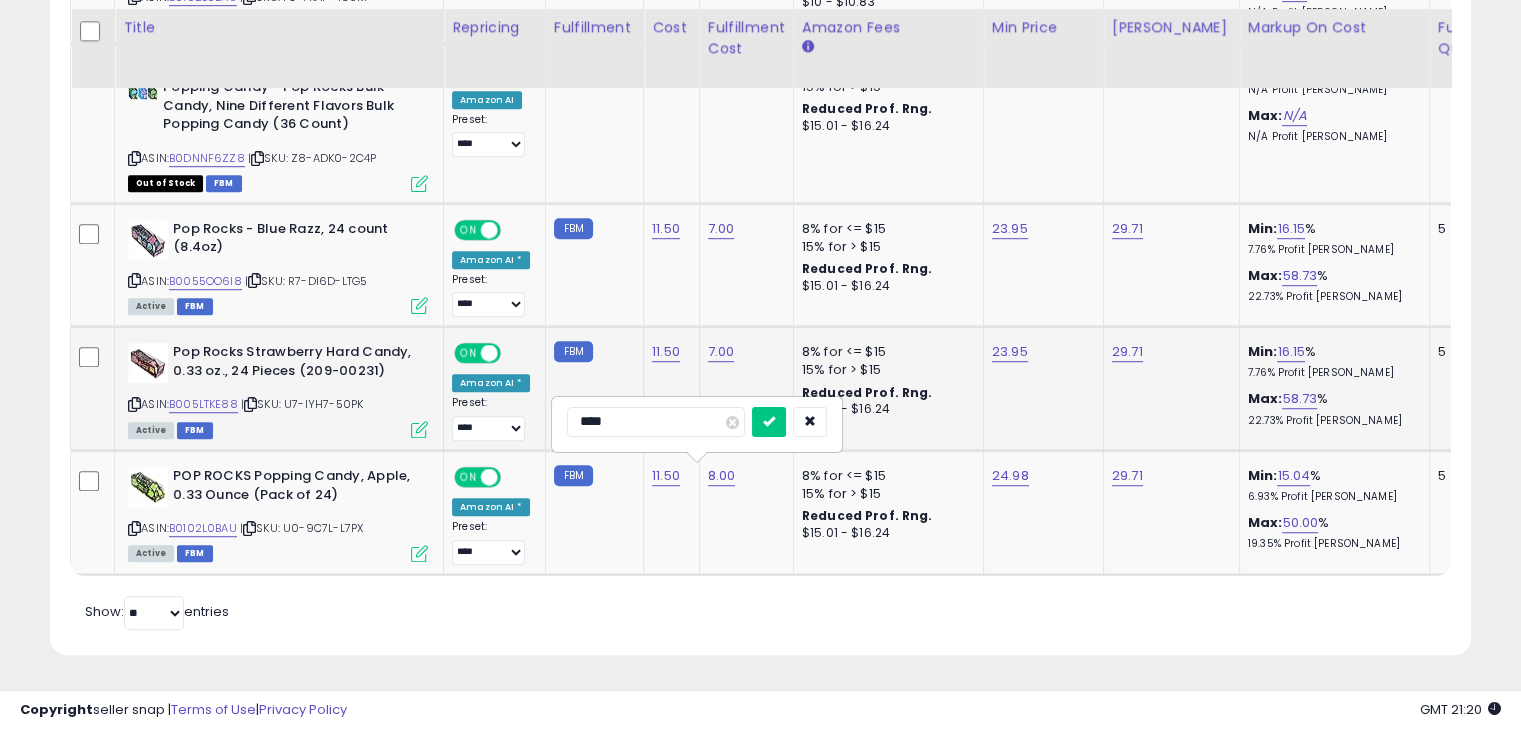 drag, startPoint x: 632, startPoint y: 414, endPoint x: 304, endPoint y: 396, distance: 328.49353 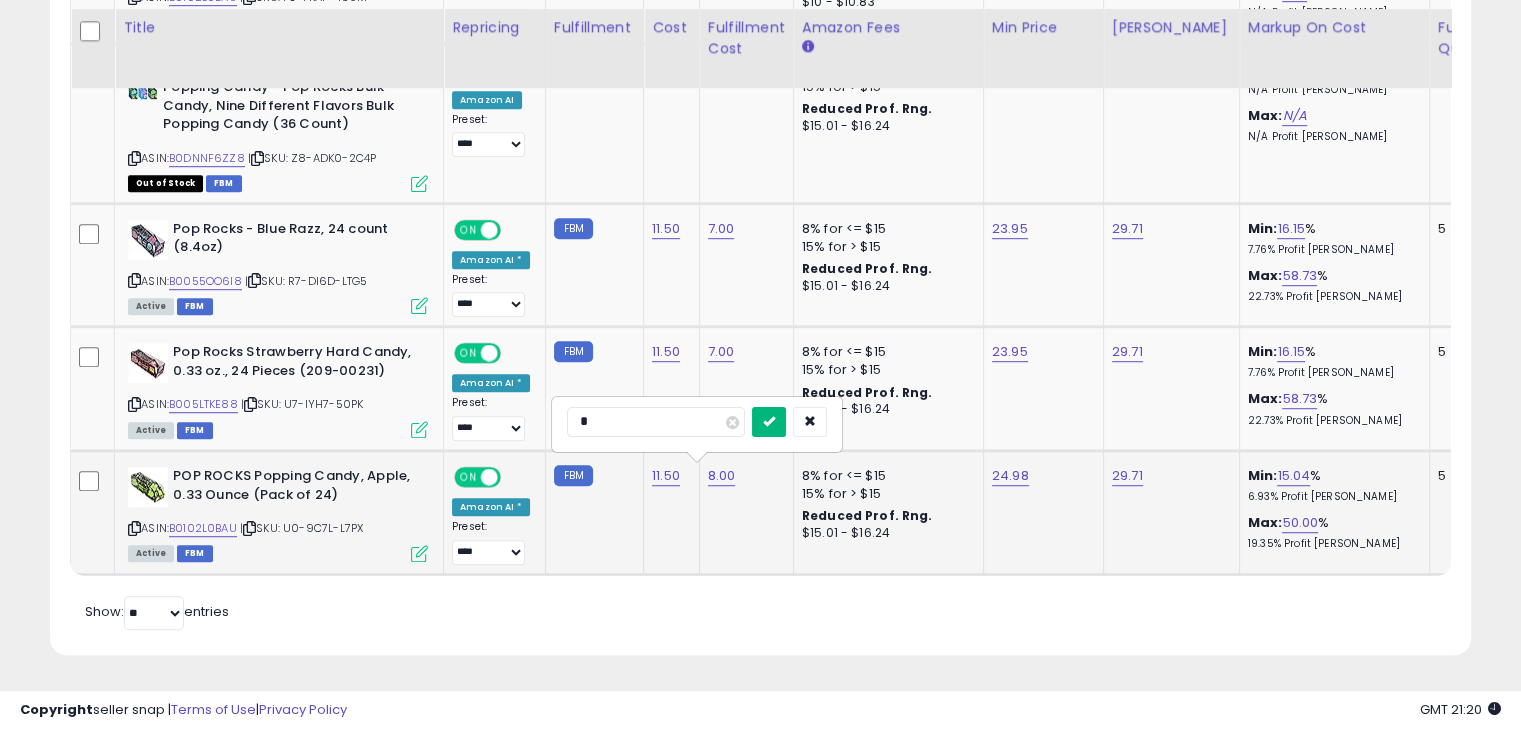 type on "*" 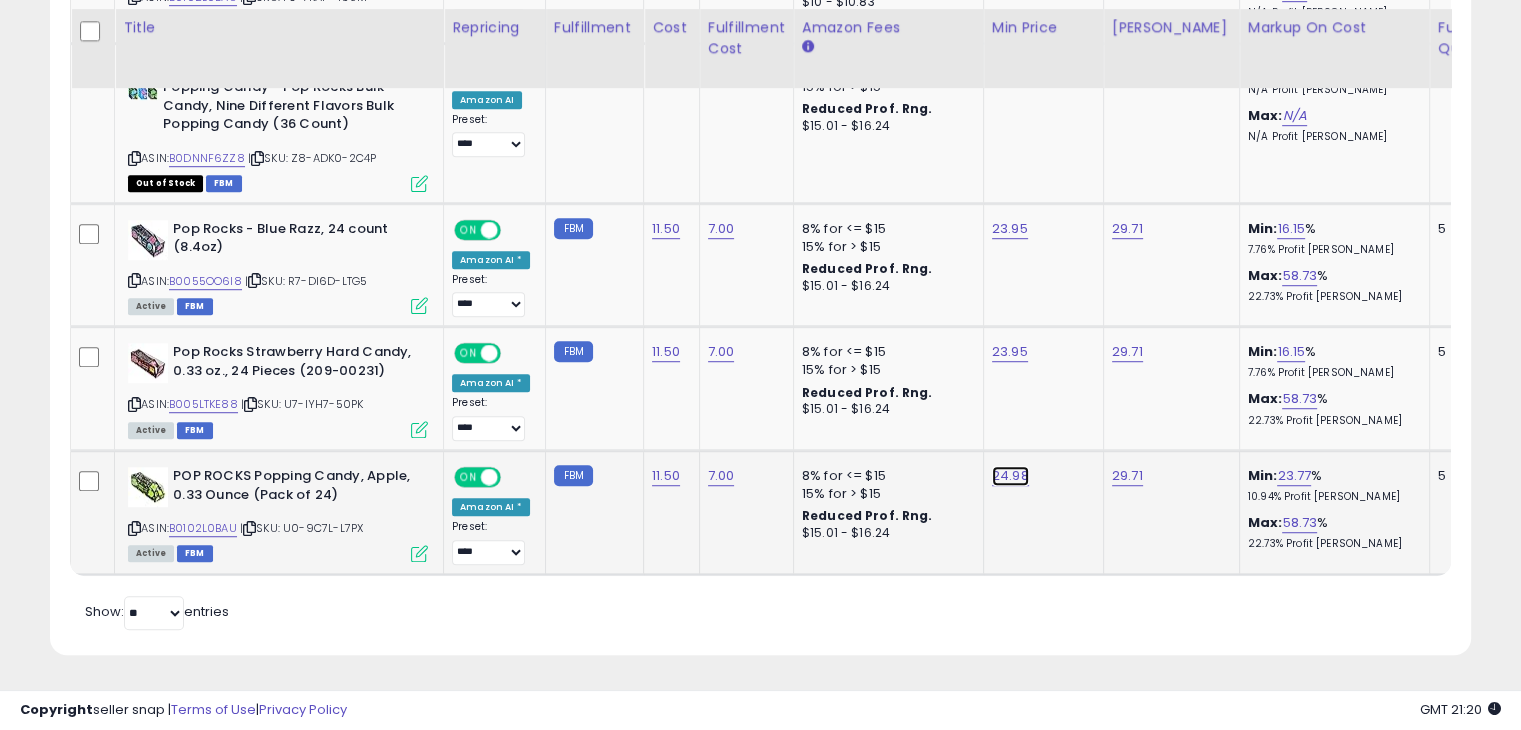 click on "24.98" at bounding box center [1004, -179] 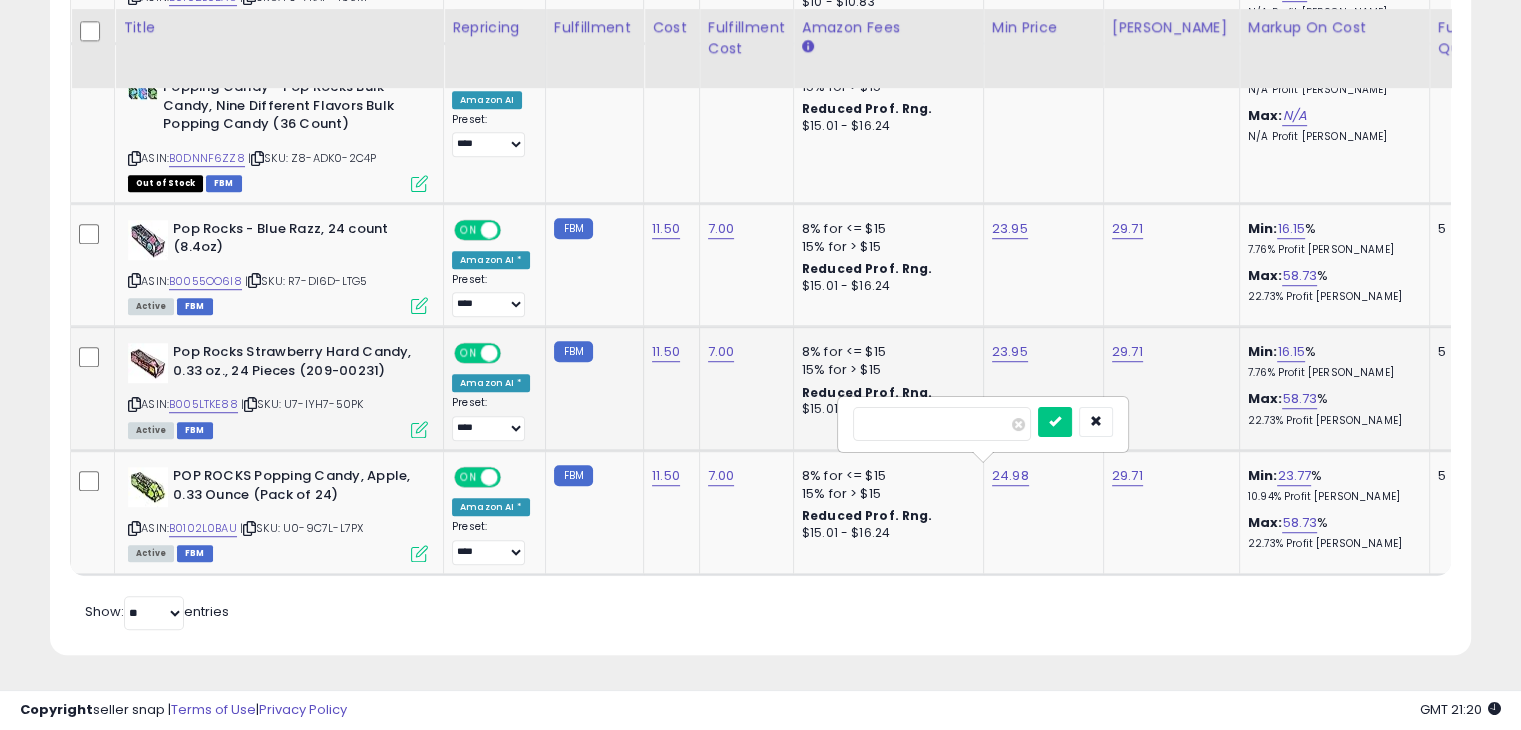 drag, startPoint x: 898, startPoint y: 413, endPoint x: 516, endPoint y: 409, distance: 382.02094 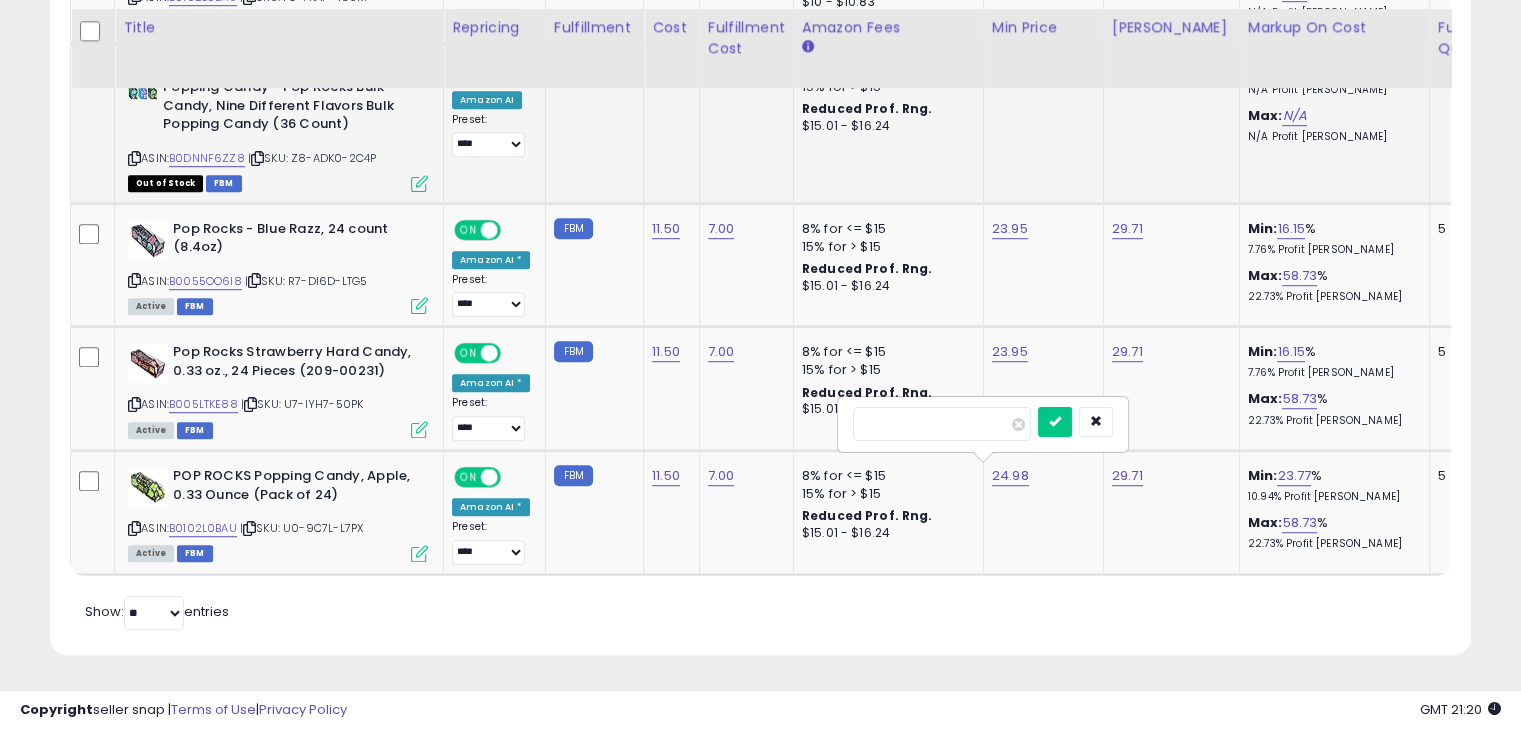 type on "*****" 